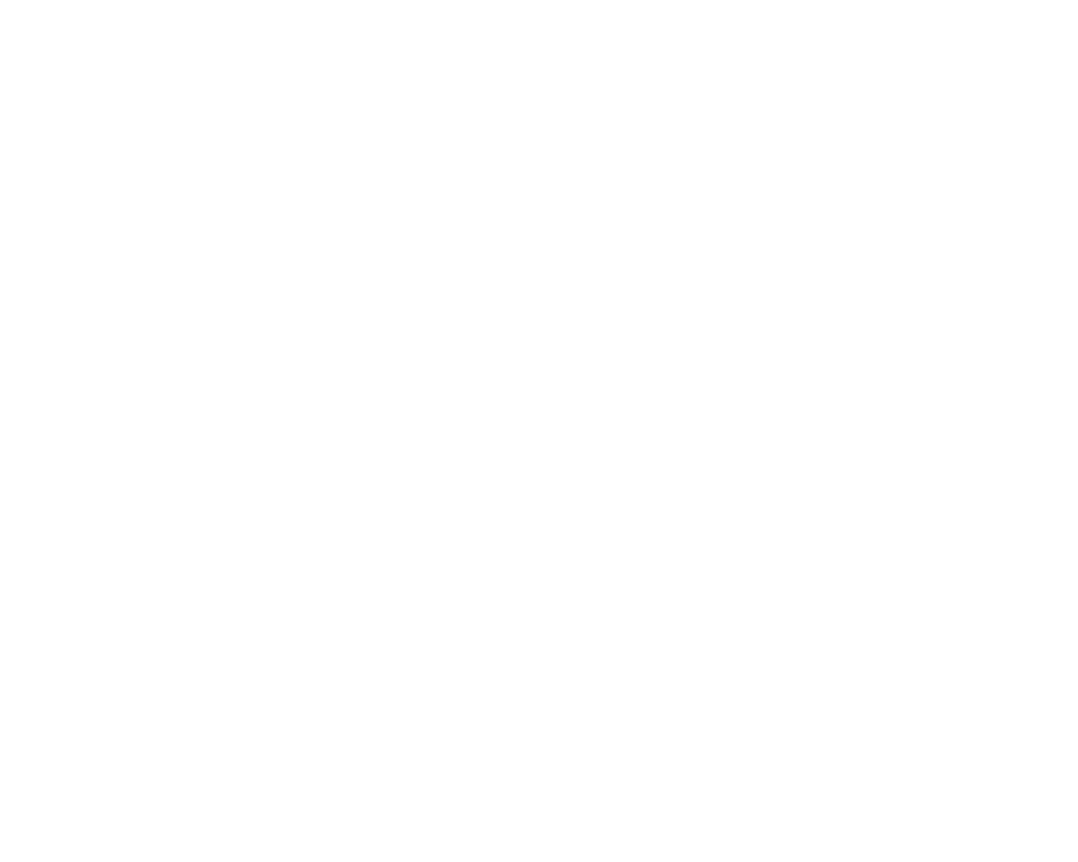 scroll, scrollTop: 0, scrollLeft: 0, axis: both 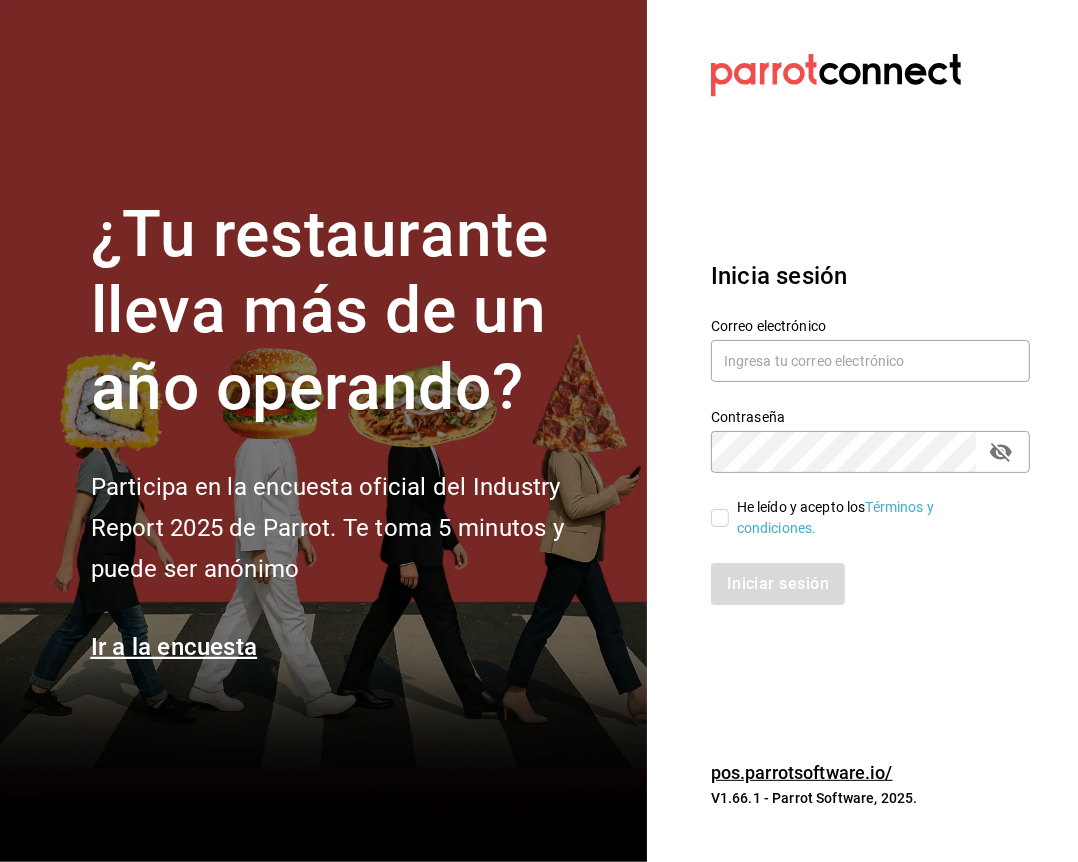 click on "He leído y acepto los  Términos y condiciones." at bounding box center [720, 518] 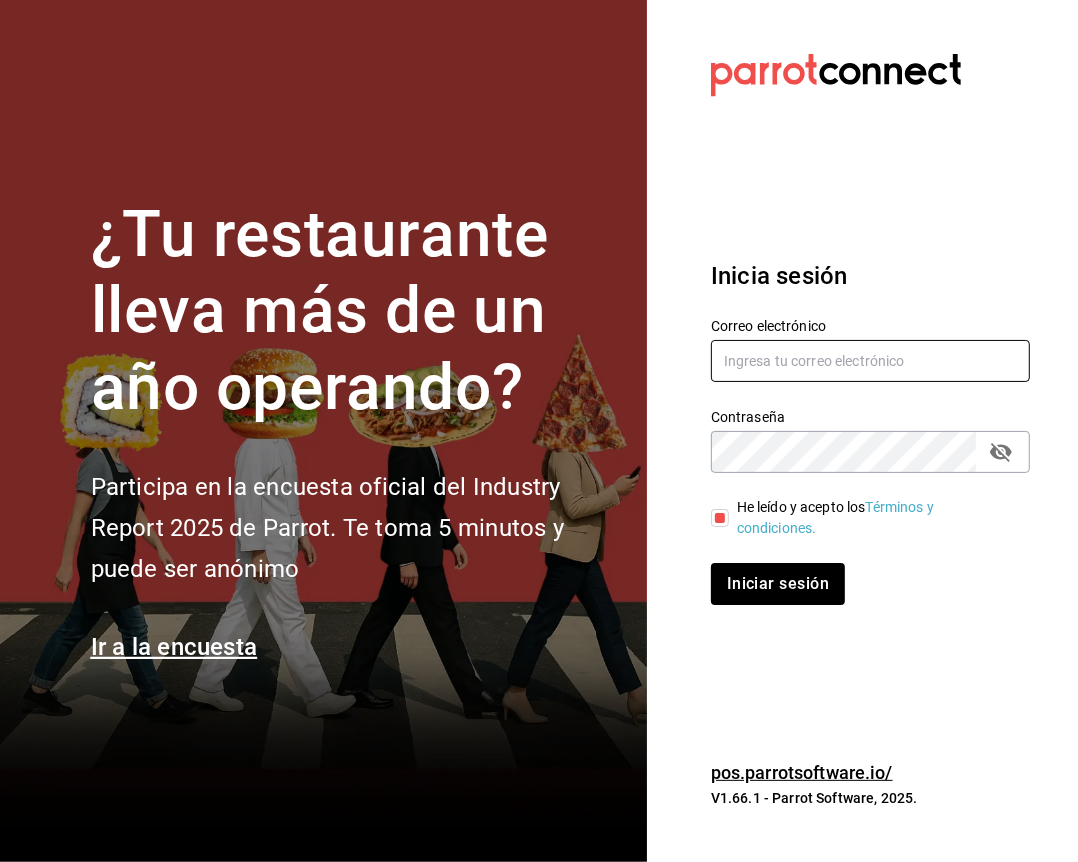 click at bounding box center (870, 361) 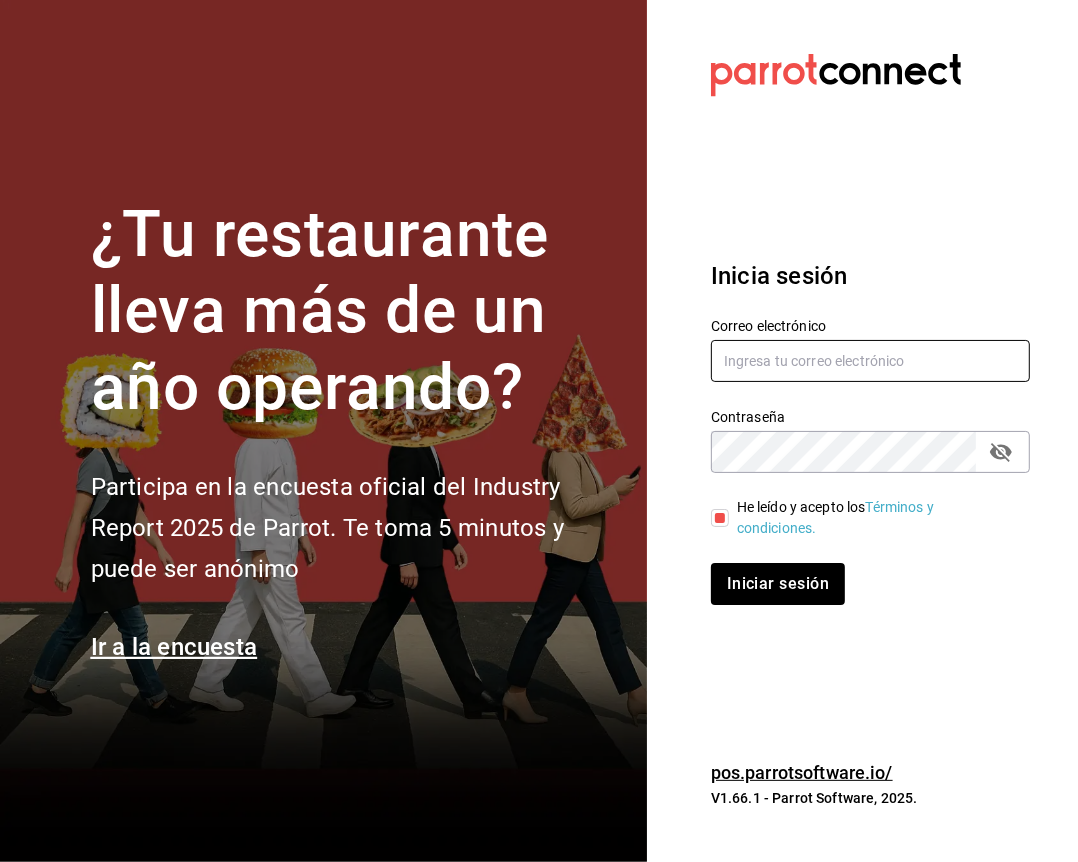 type on "facturacion@zuda.mx" 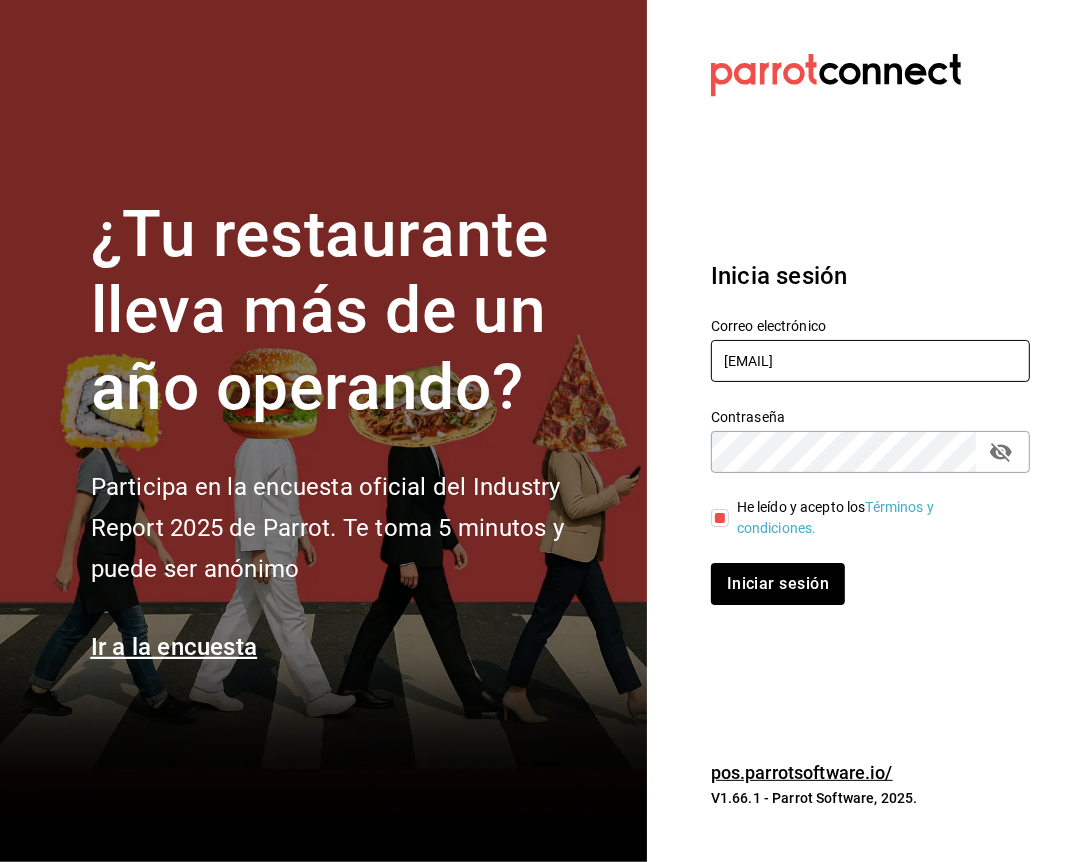 click on "Iniciar sesión" at bounding box center [778, 584] 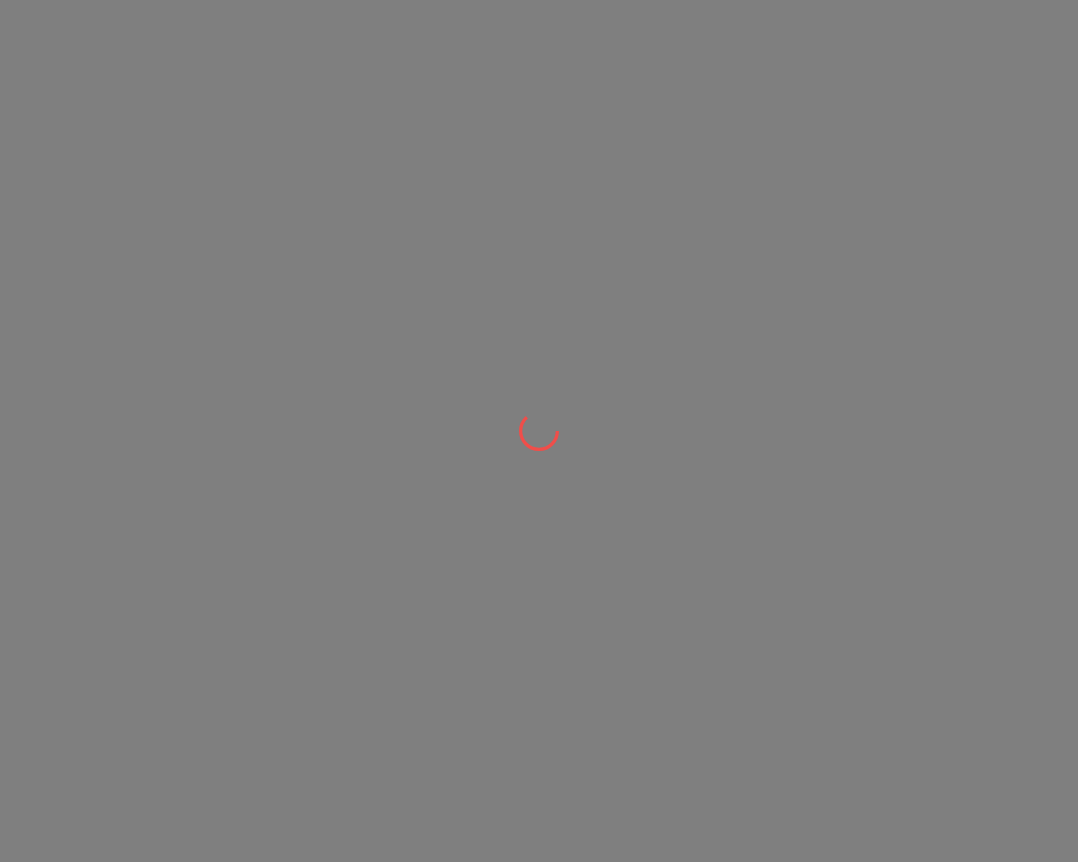 scroll, scrollTop: 0, scrollLeft: 0, axis: both 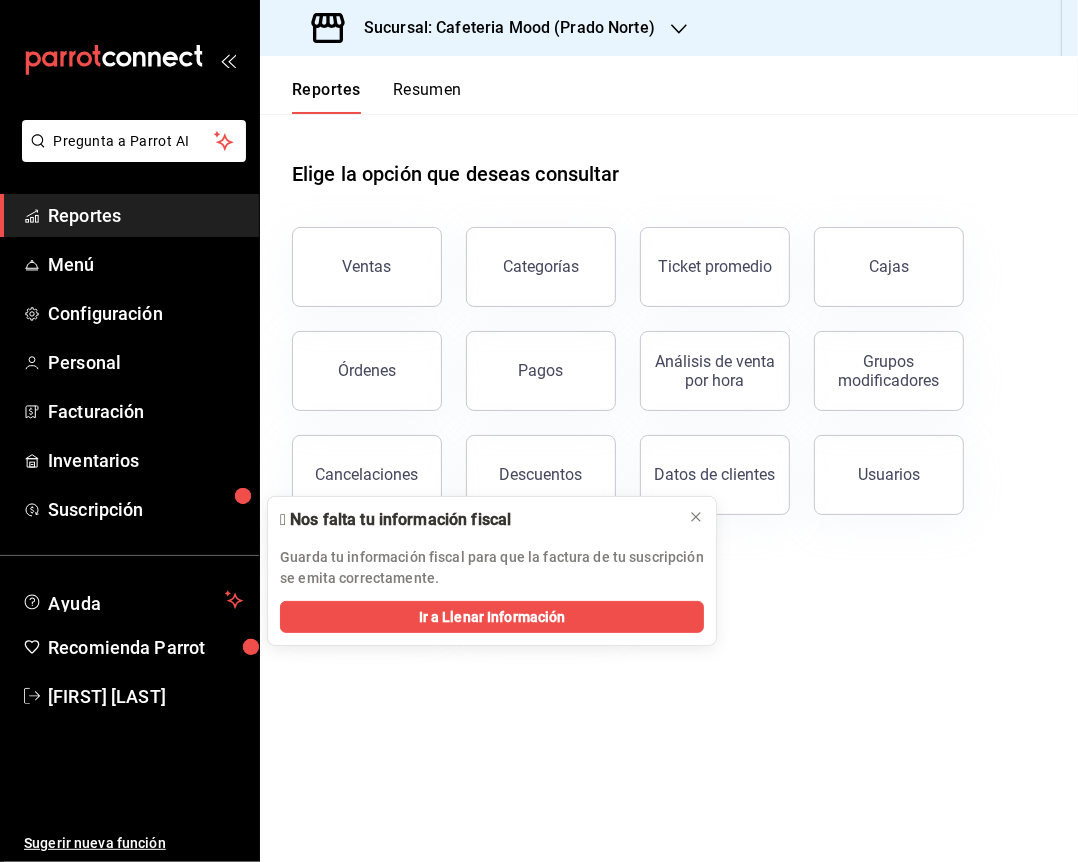 click on "Sucursal: Cafeteria Mood (Prado Norte)" at bounding box center (501, 28) 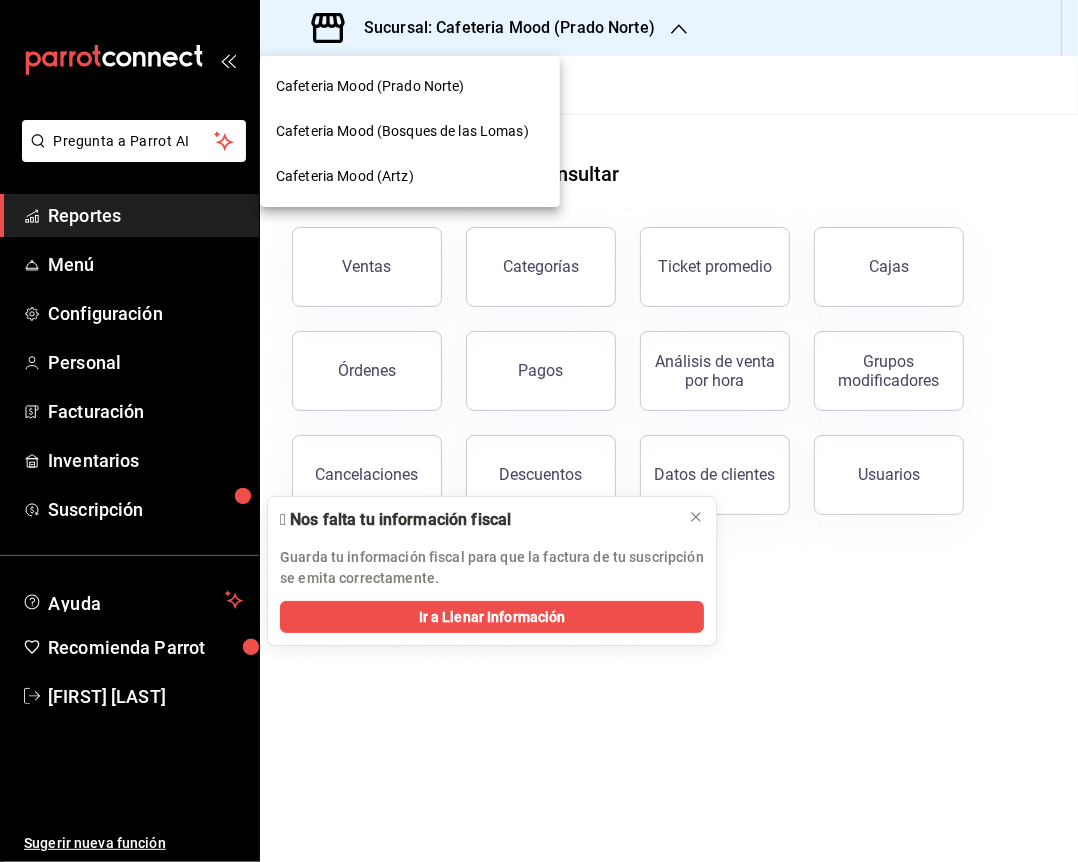 click on "Cafeteria Mood (Bosques de las Lomas)" at bounding box center [402, 131] 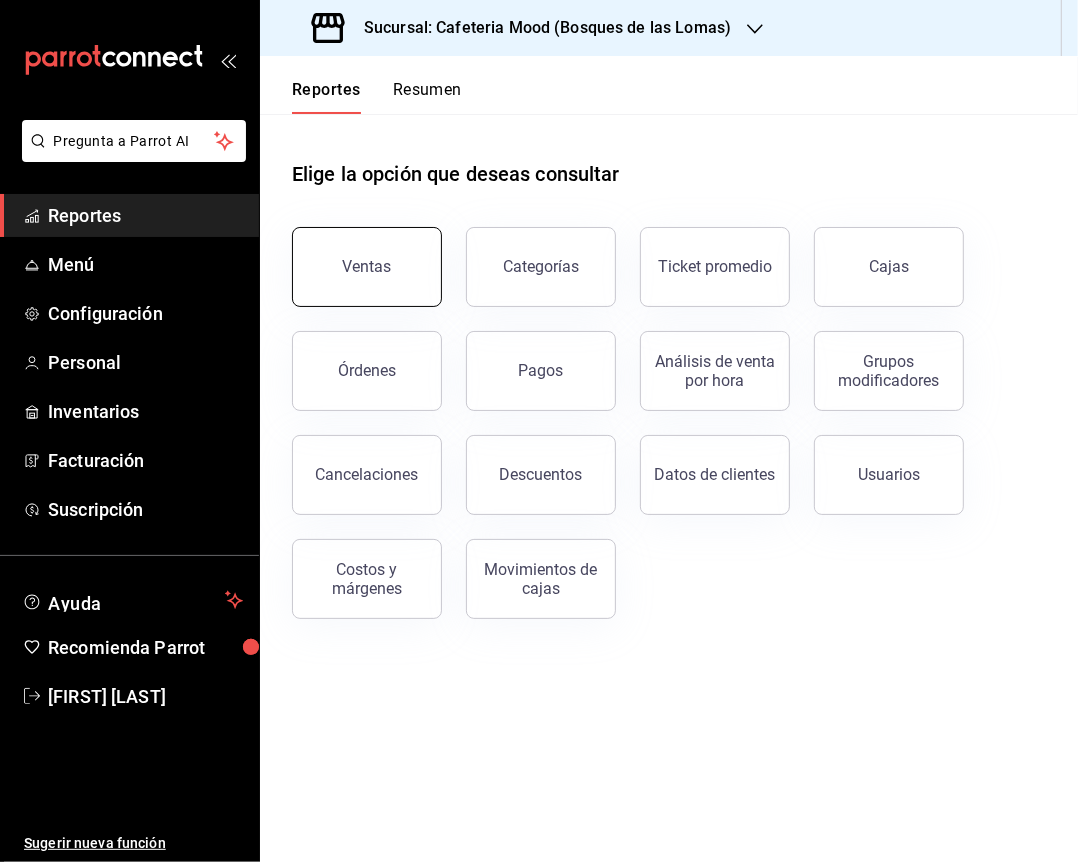 click on "Ventas" at bounding box center (367, 267) 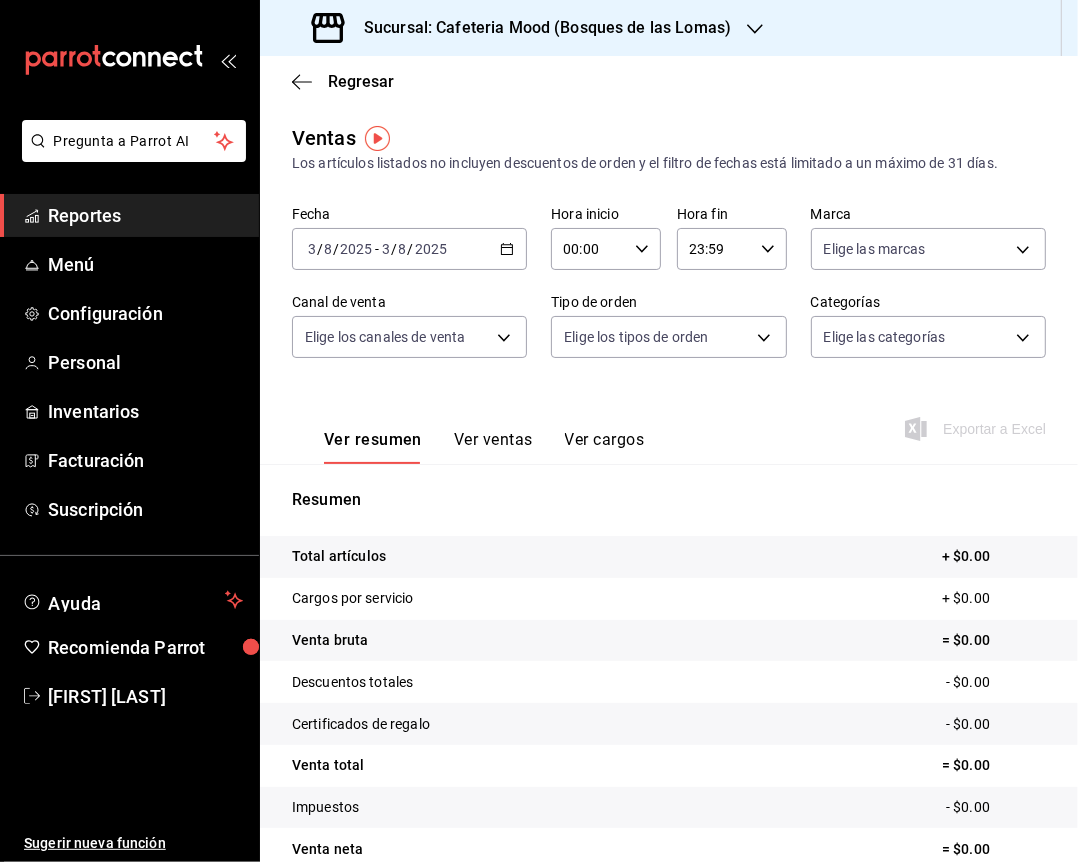 click 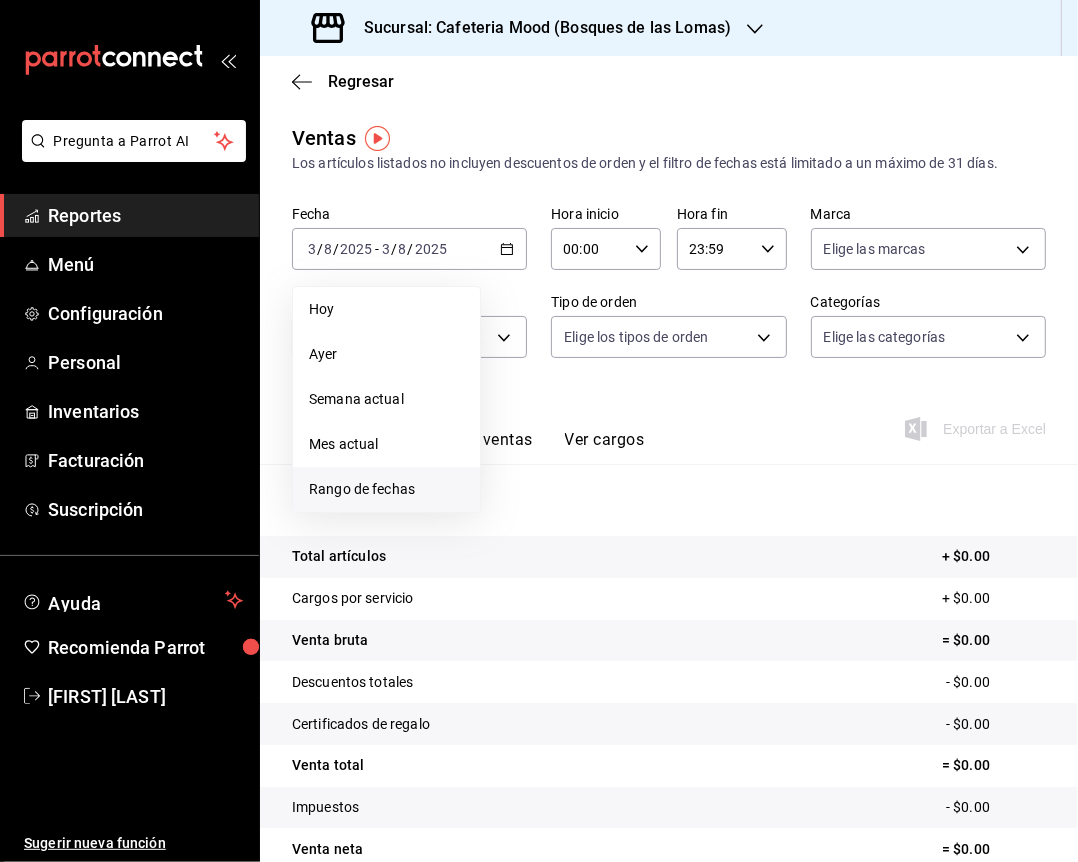 click on "Rango de fechas" at bounding box center (386, 489) 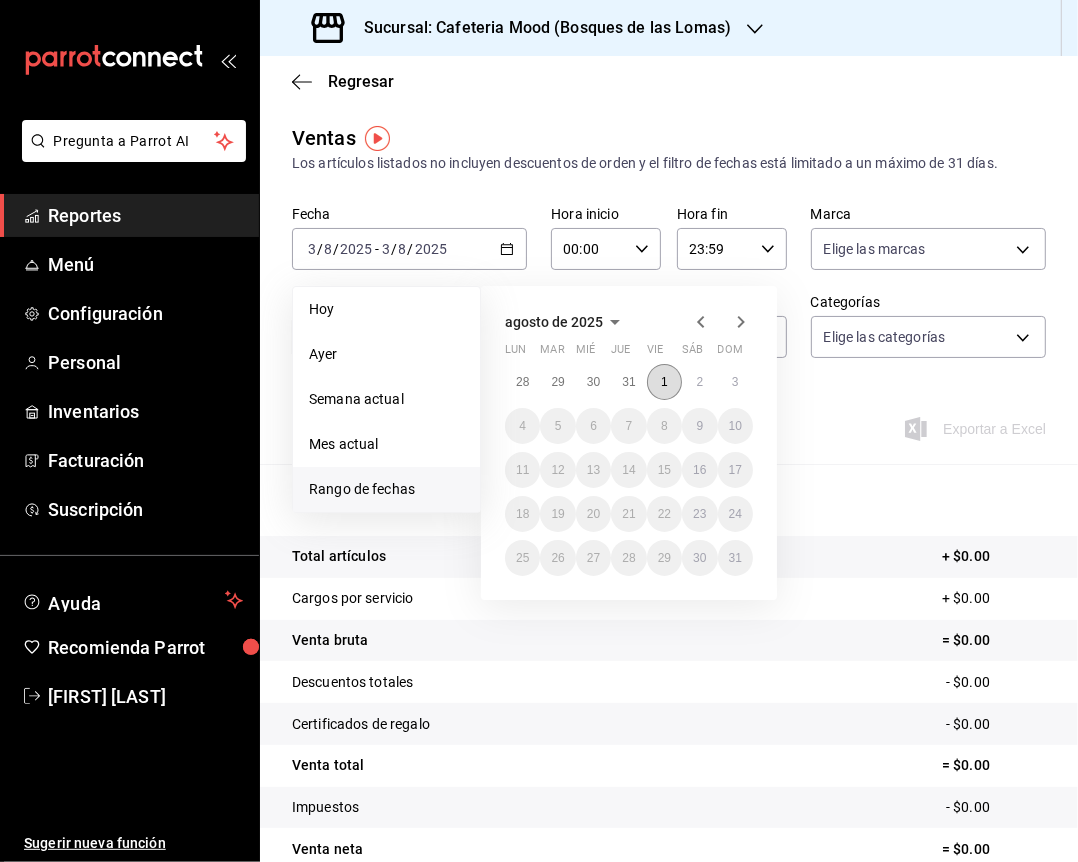 click on "1" at bounding box center (664, 382) 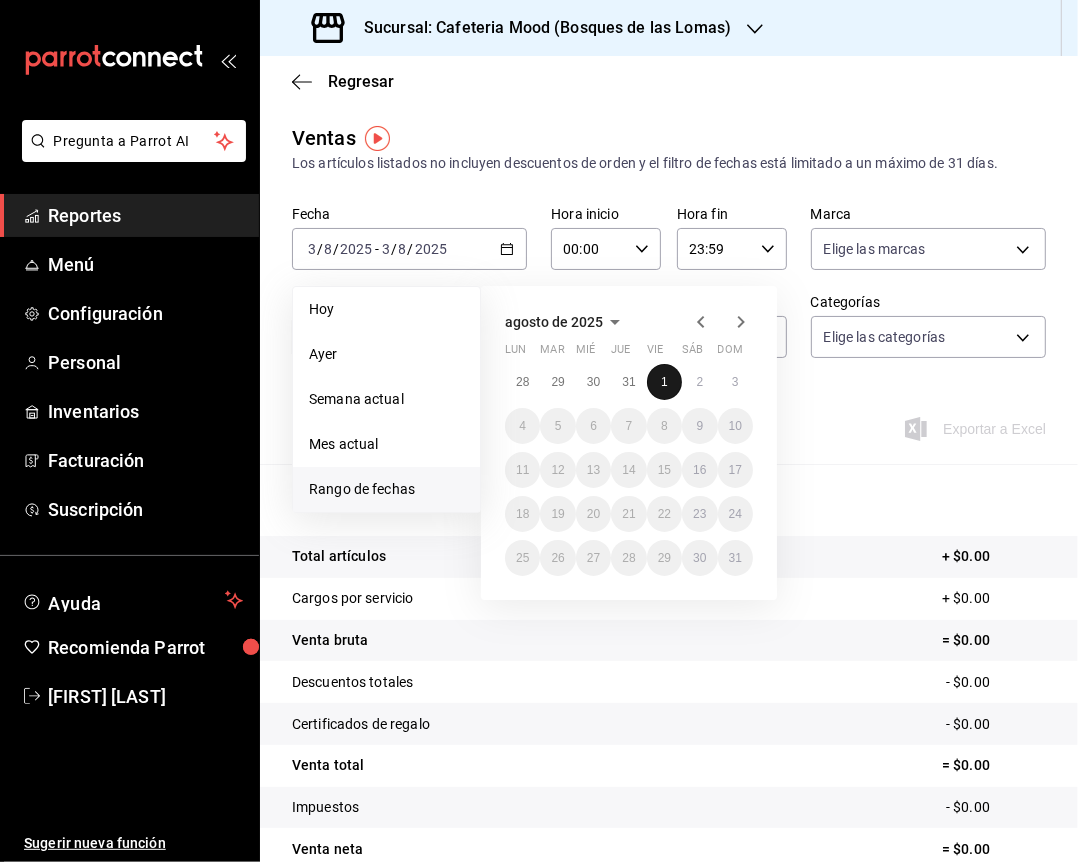 click on "1" at bounding box center (664, 382) 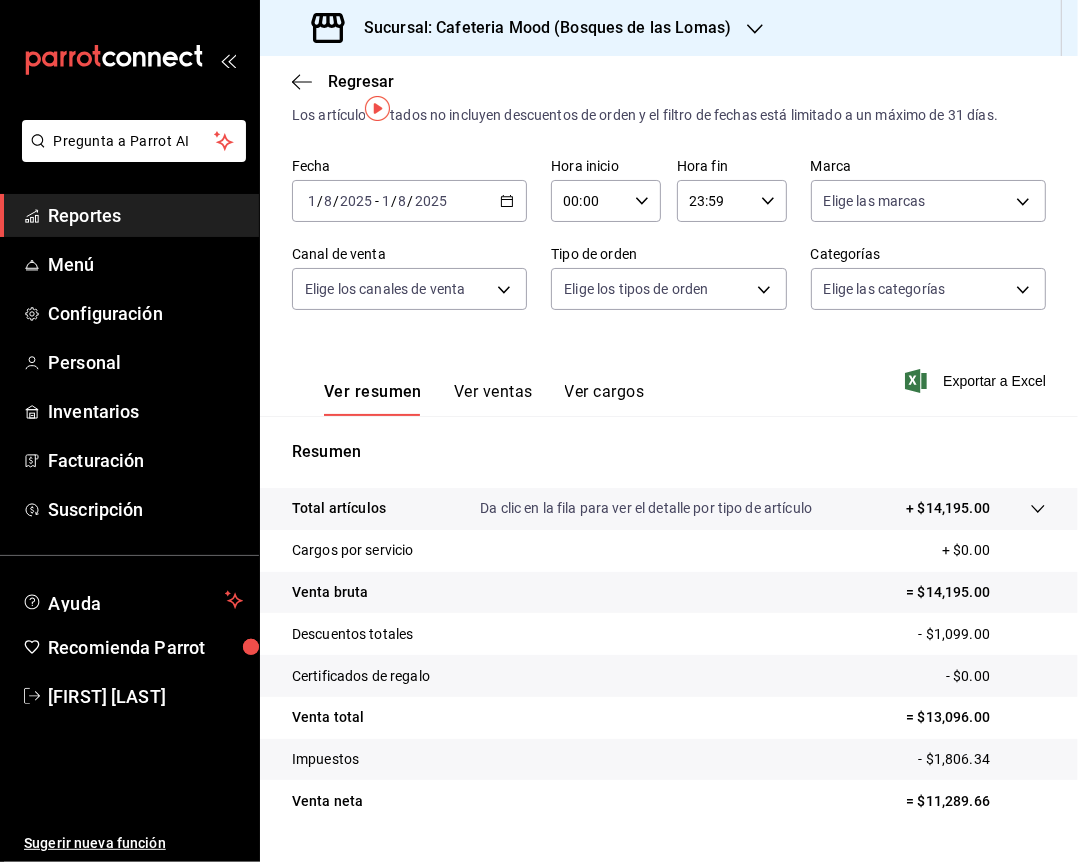 scroll, scrollTop: 49, scrollLeft: 0, axis: vertical 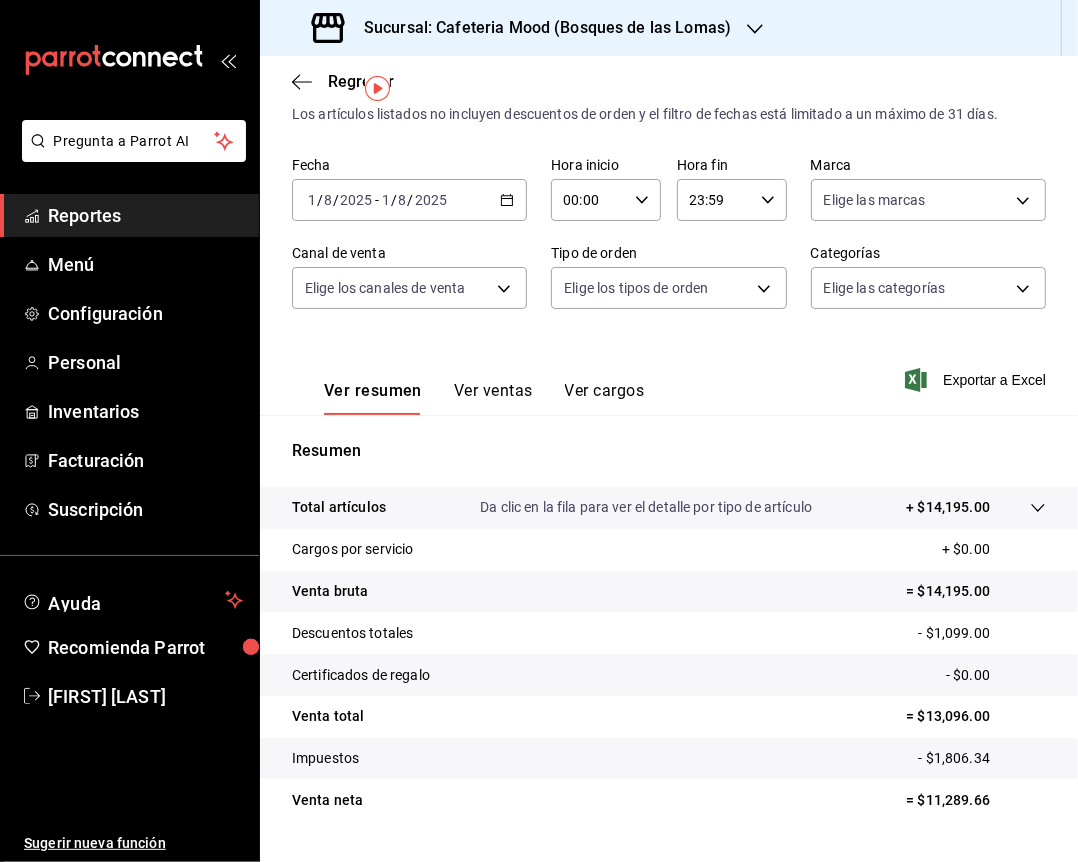 click on "= $11,289.66" at bounding box center (976, 800) 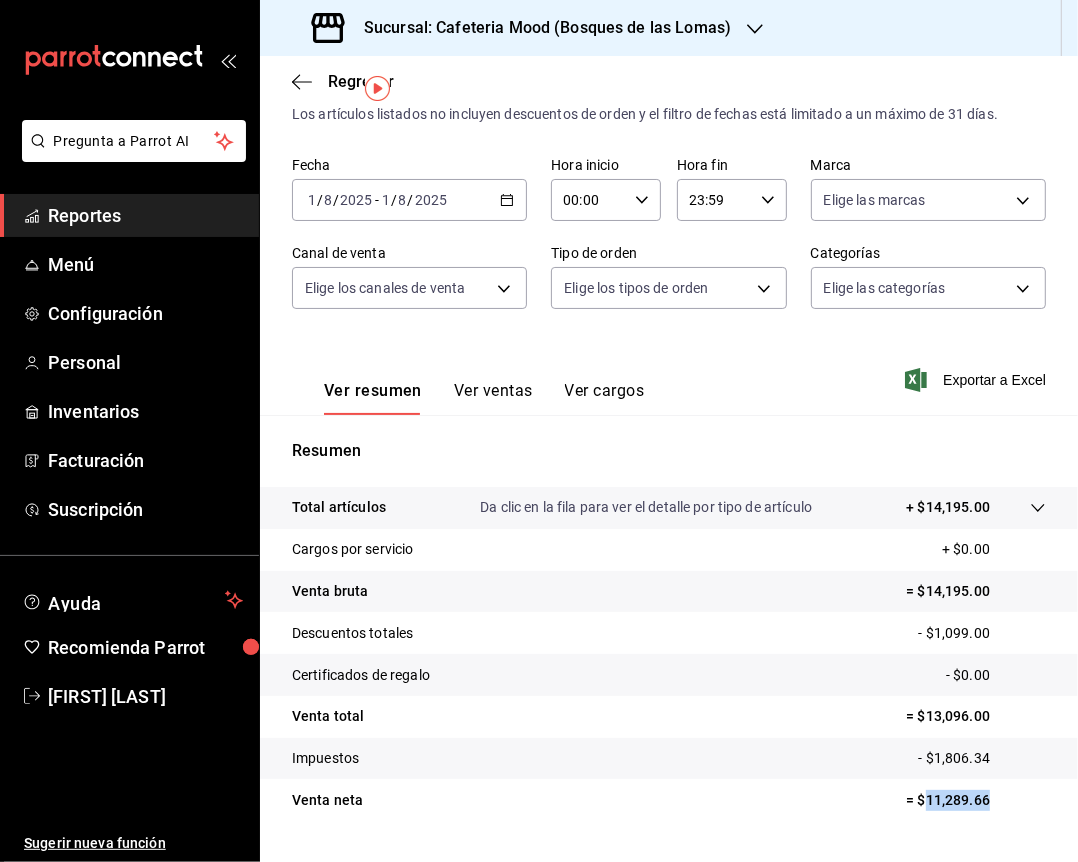 click on "= $11,289.66" at bounding box center (976, 800) 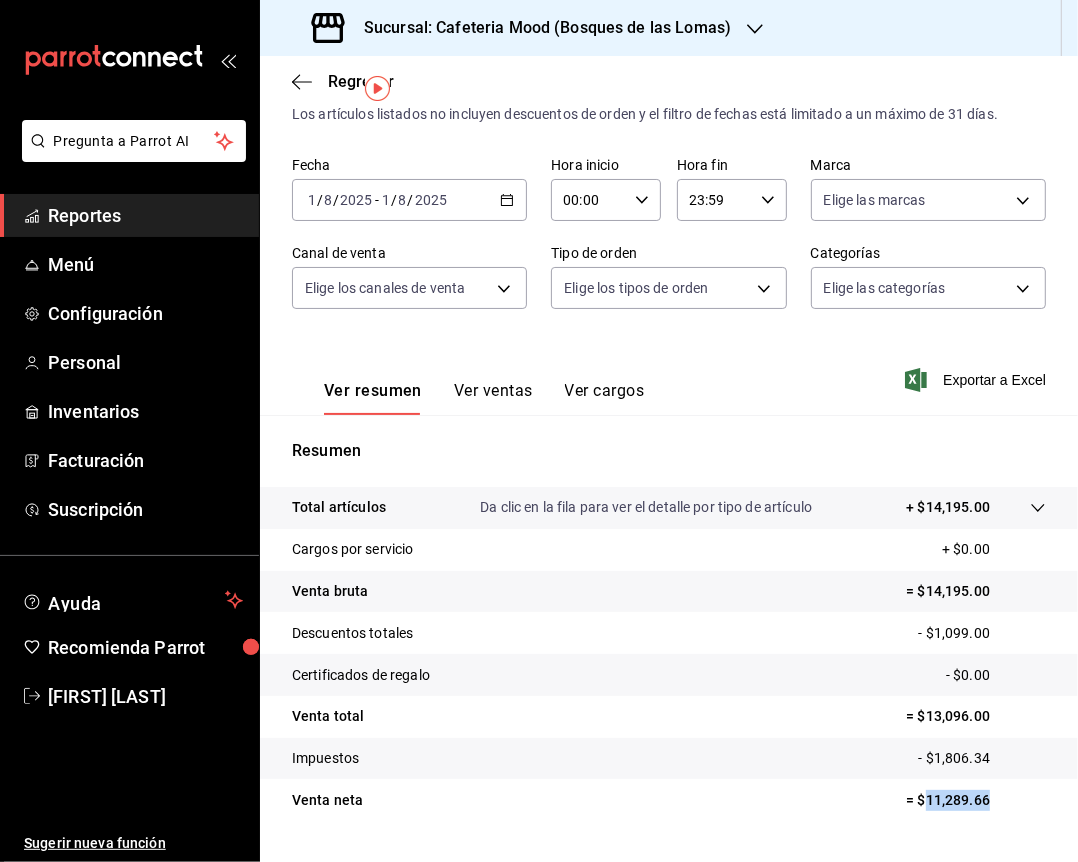 click 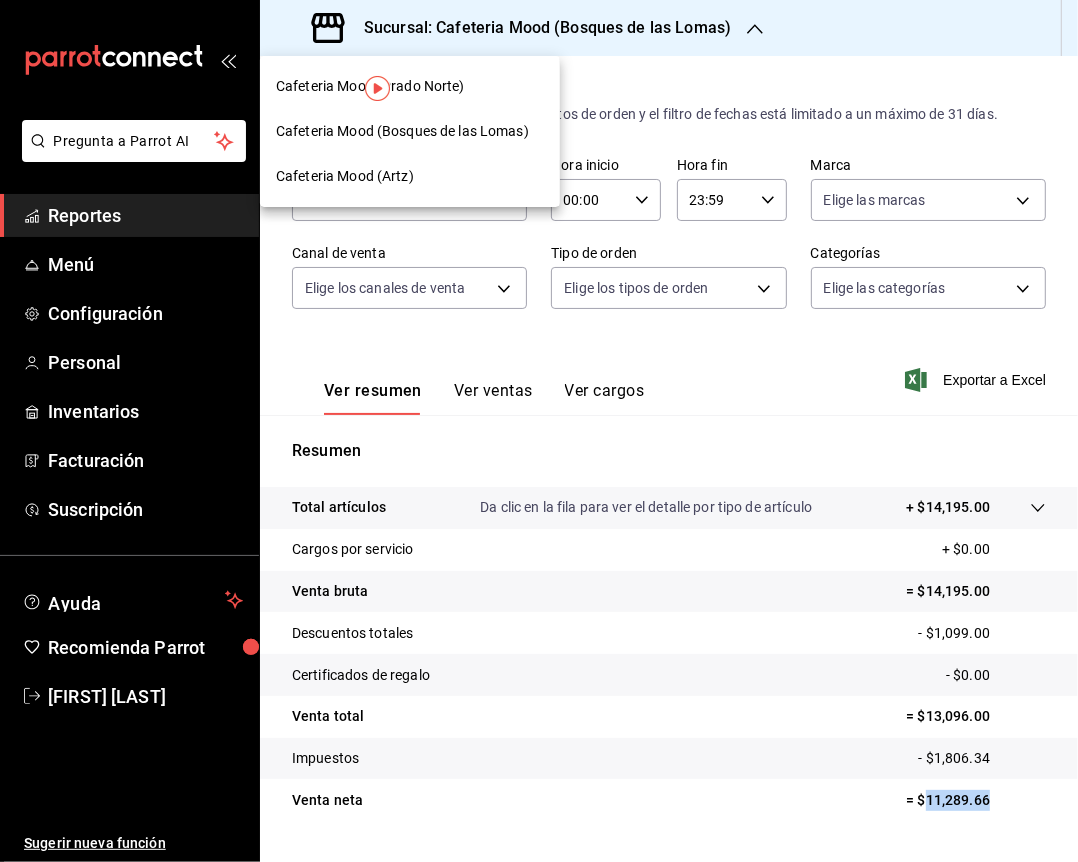click on "Cafeteria Mood (Prado Norte)" at bounding box center (410, 86) 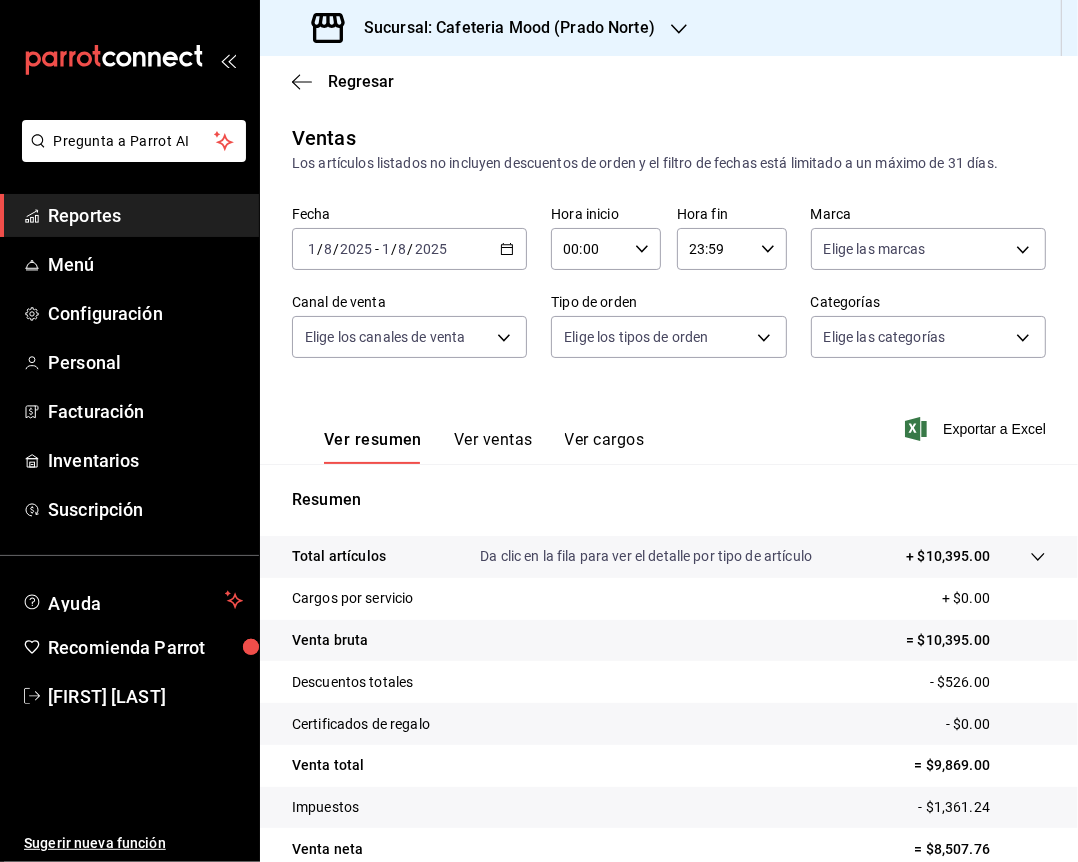 scroll, scrollTop: 96, scrollLeft: 0, axis: vertical 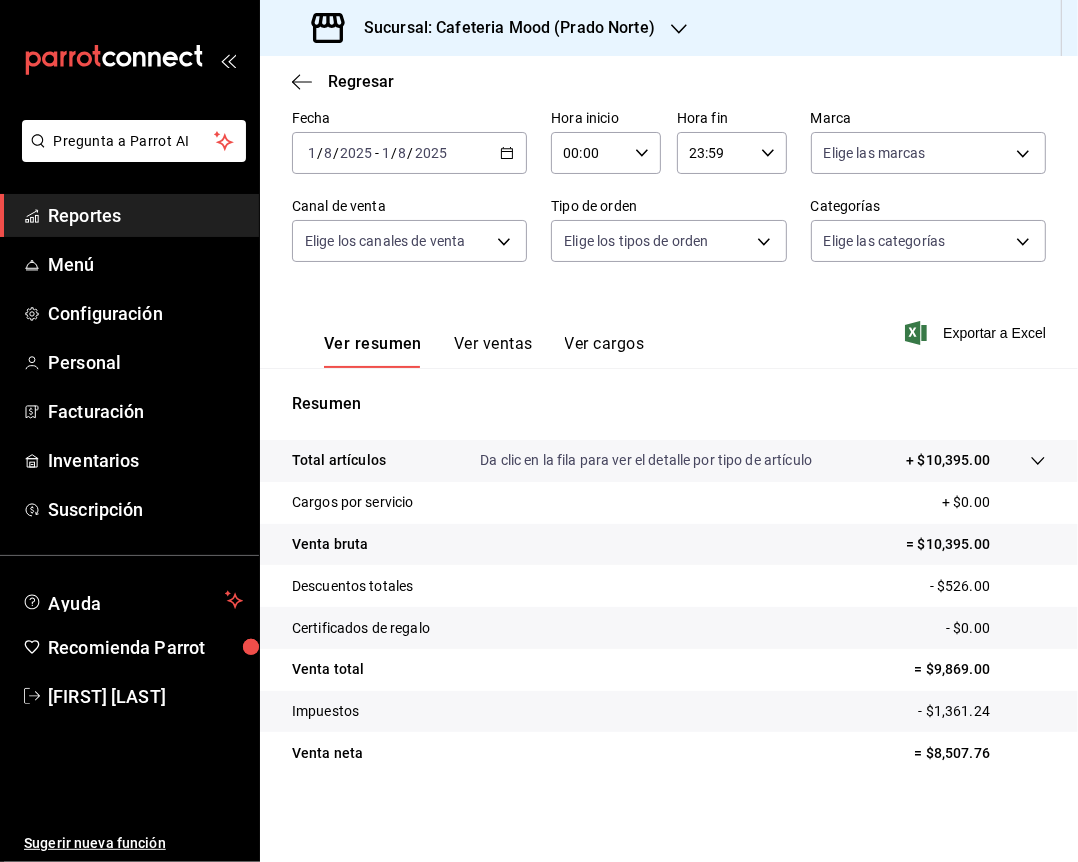 click on "= $8,507.76" at bounding box center (980, 753) 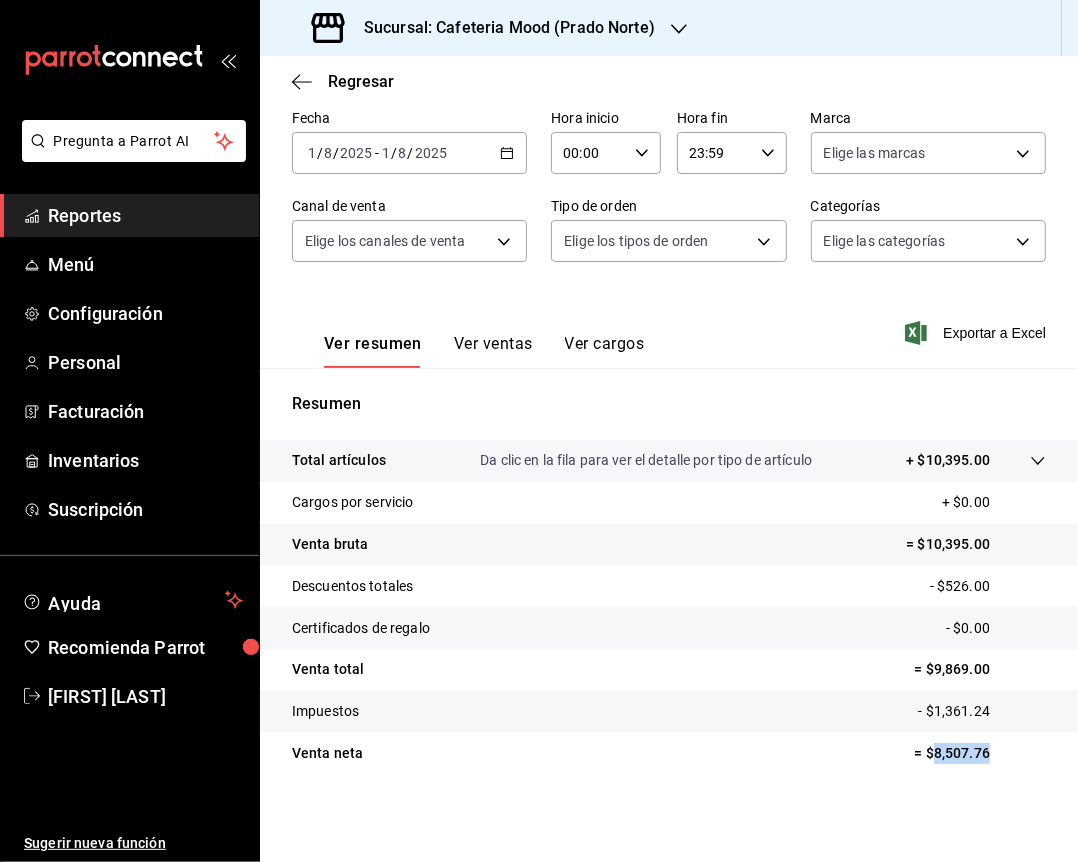 copy on "8,507.76" 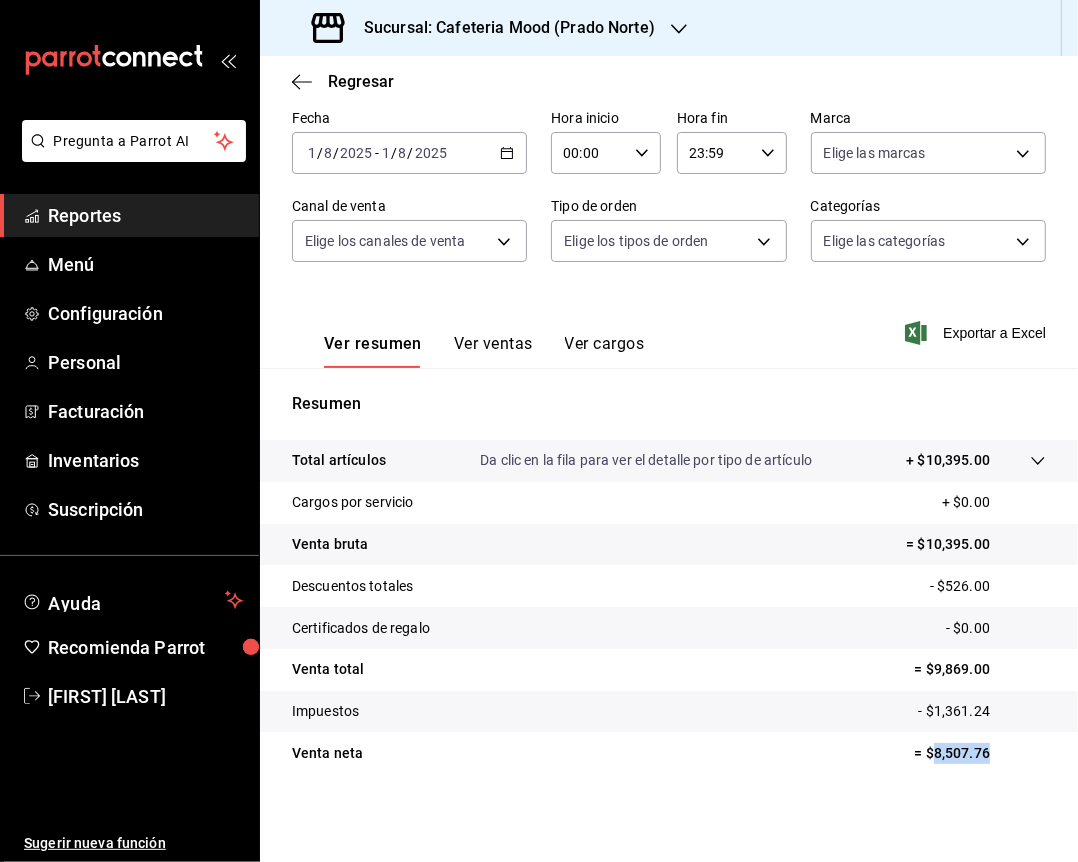 click 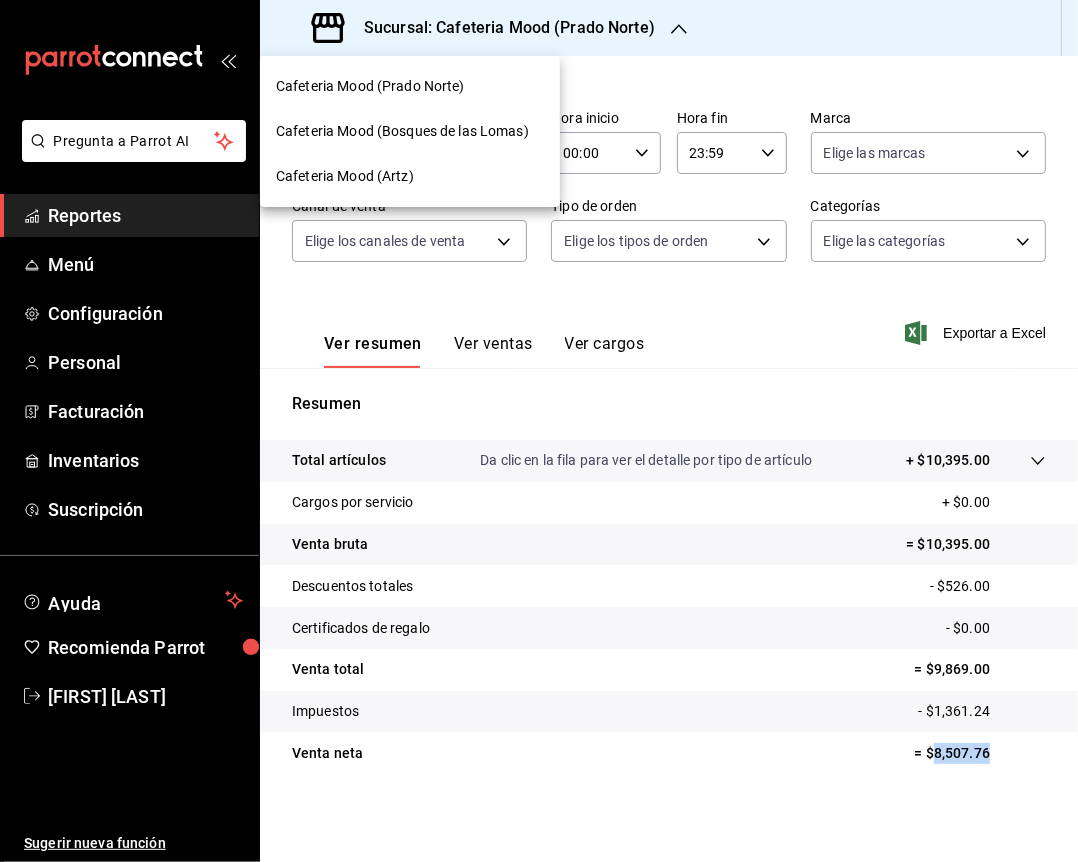 click on "Cafeteria Mood (Artz)" at bounding box center [410, 176] 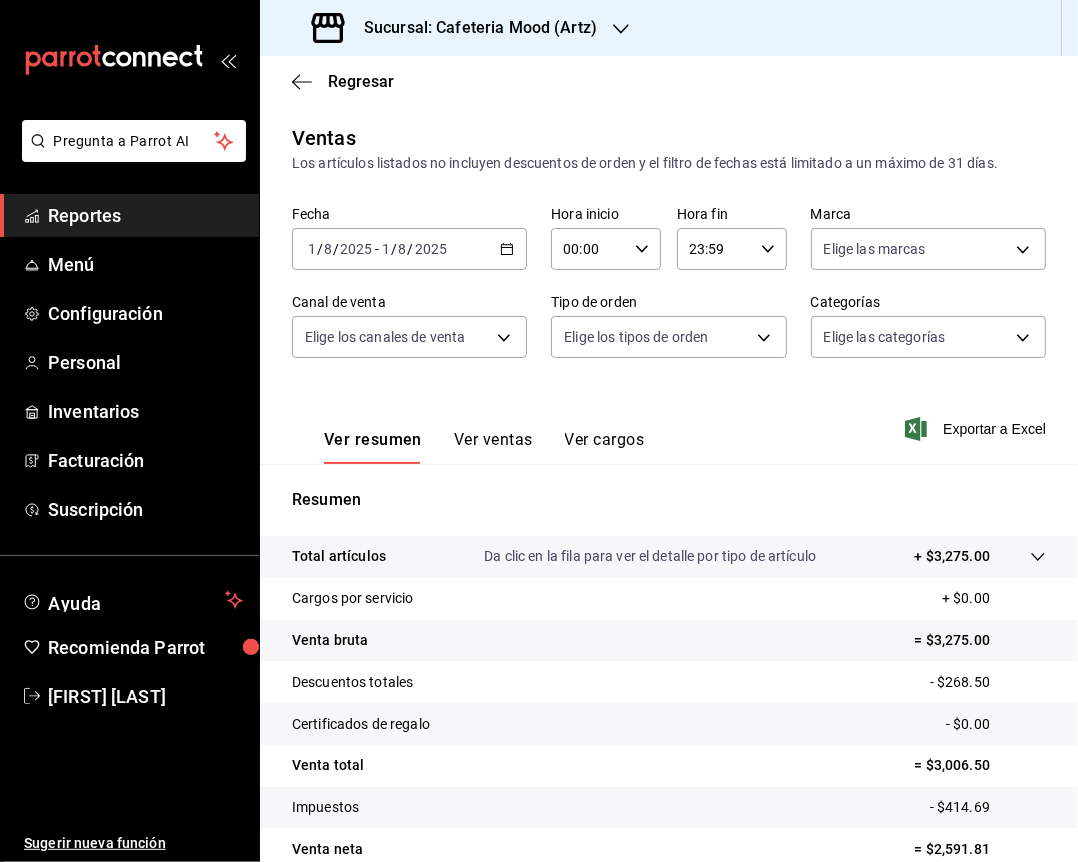 scroll, scrollTop: 96, scrollLeft: 0, axis: vertical 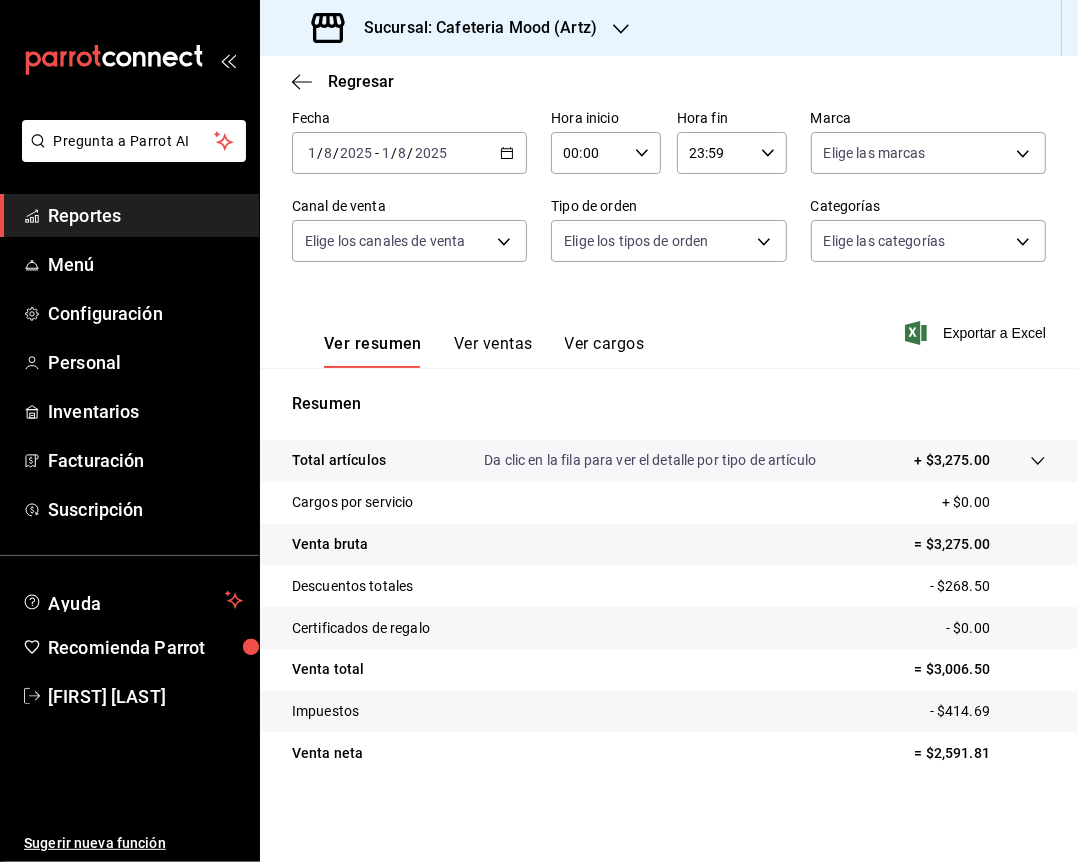 click on "= $2,591.81" at bounding box center (980, 753) 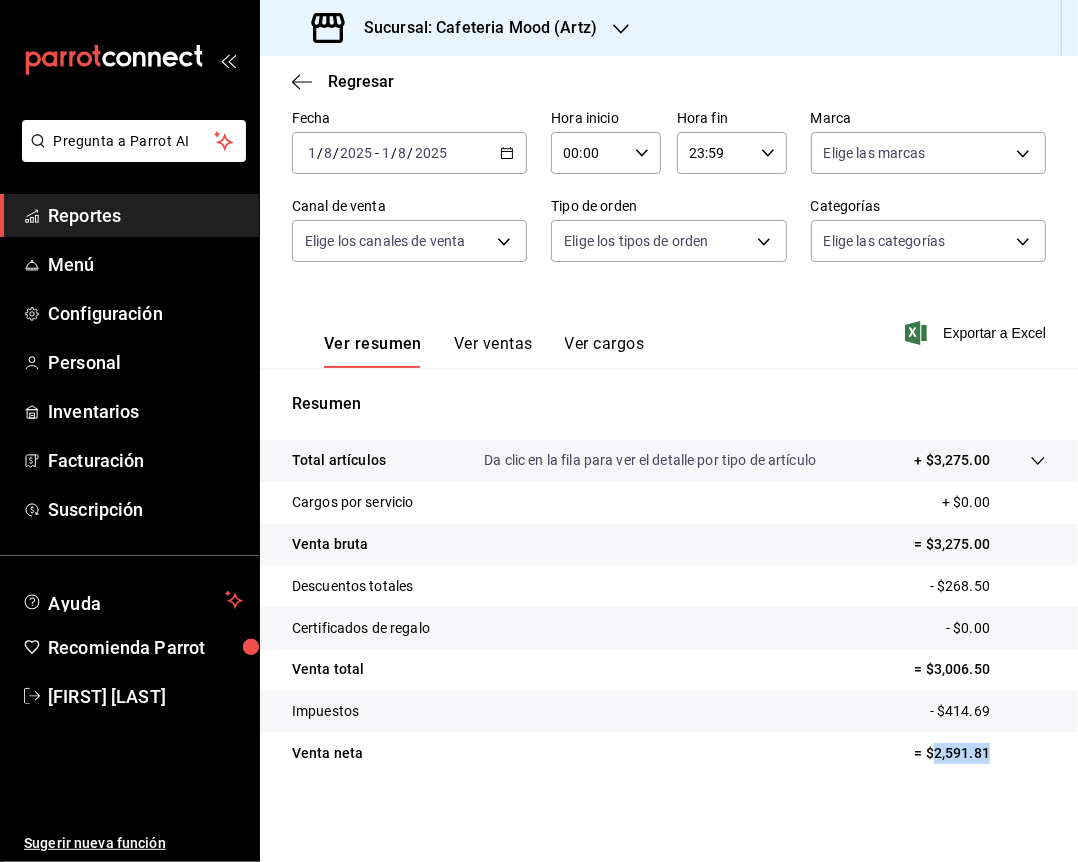 click on "= $2,591.81" at bounding box center (980, 753) 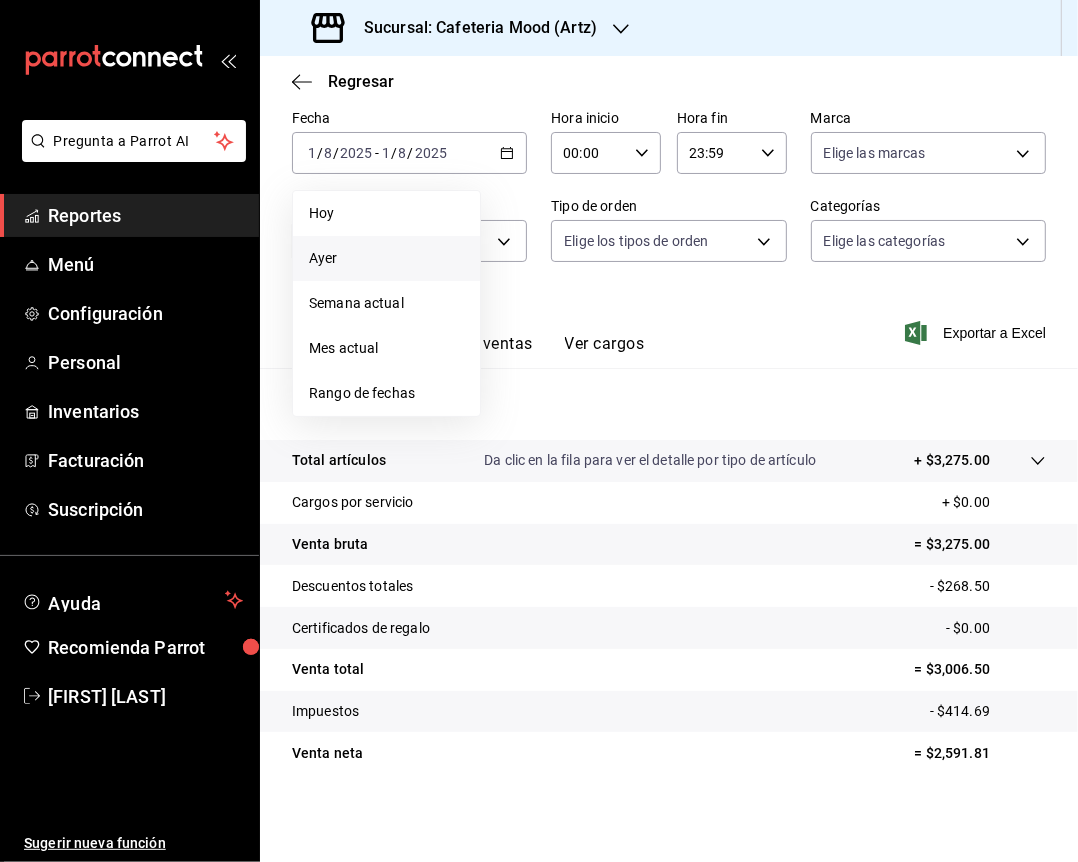 click on "Ayer" at bounding box center (386, 258) 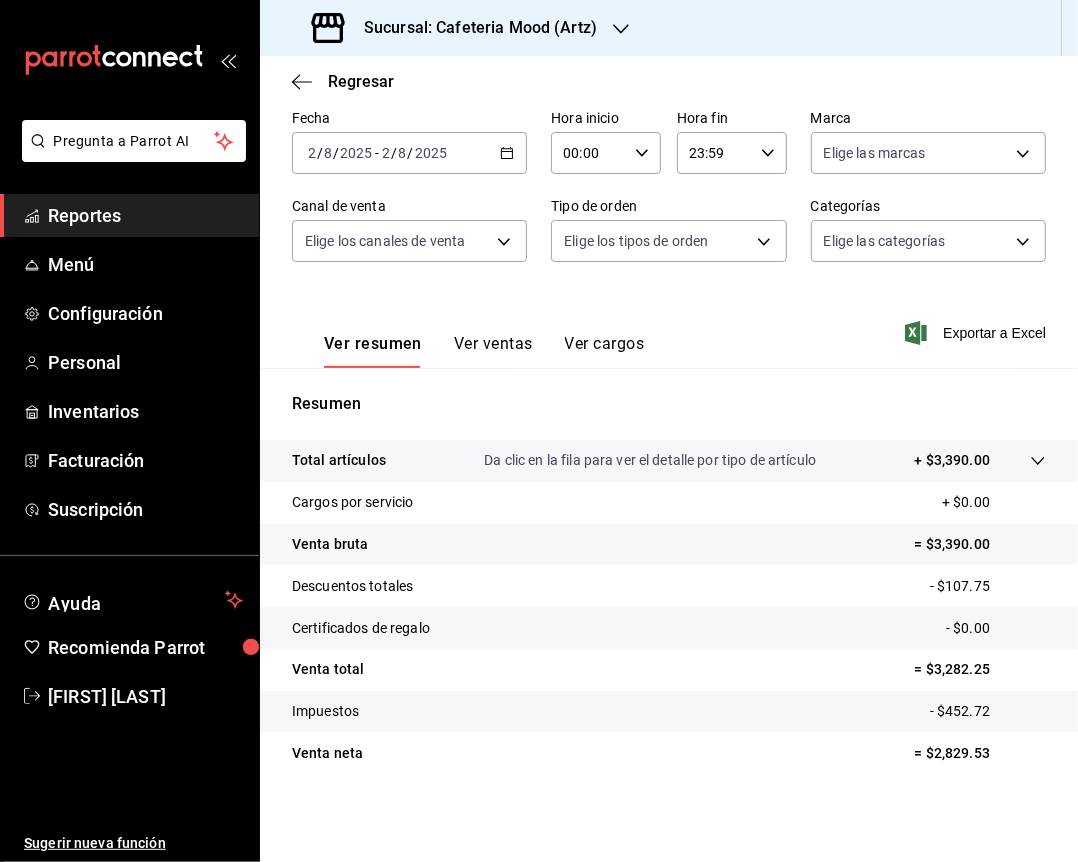 click on "Sucursal: Cafeteria Mood (Artz)" at bounding box center (456, 28) 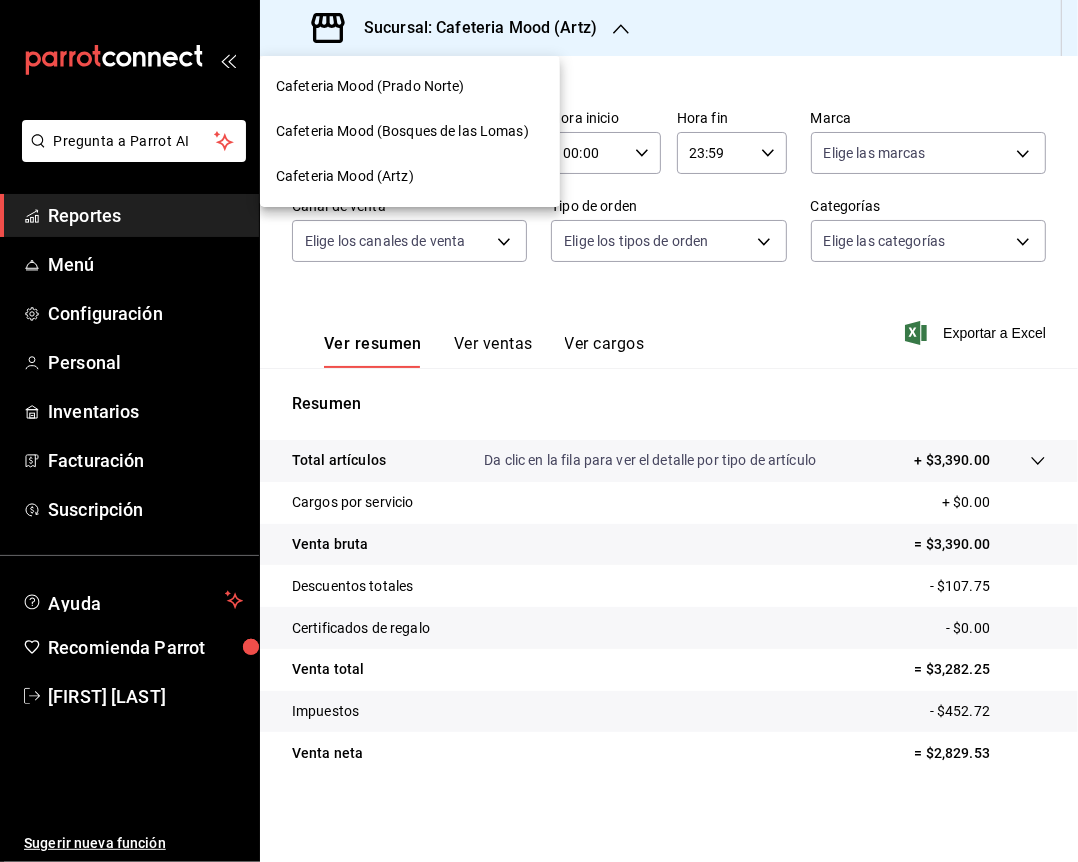 click on "Cafeteria Mood (Bosques de las Lomas)" at bounding box center (410, 131) 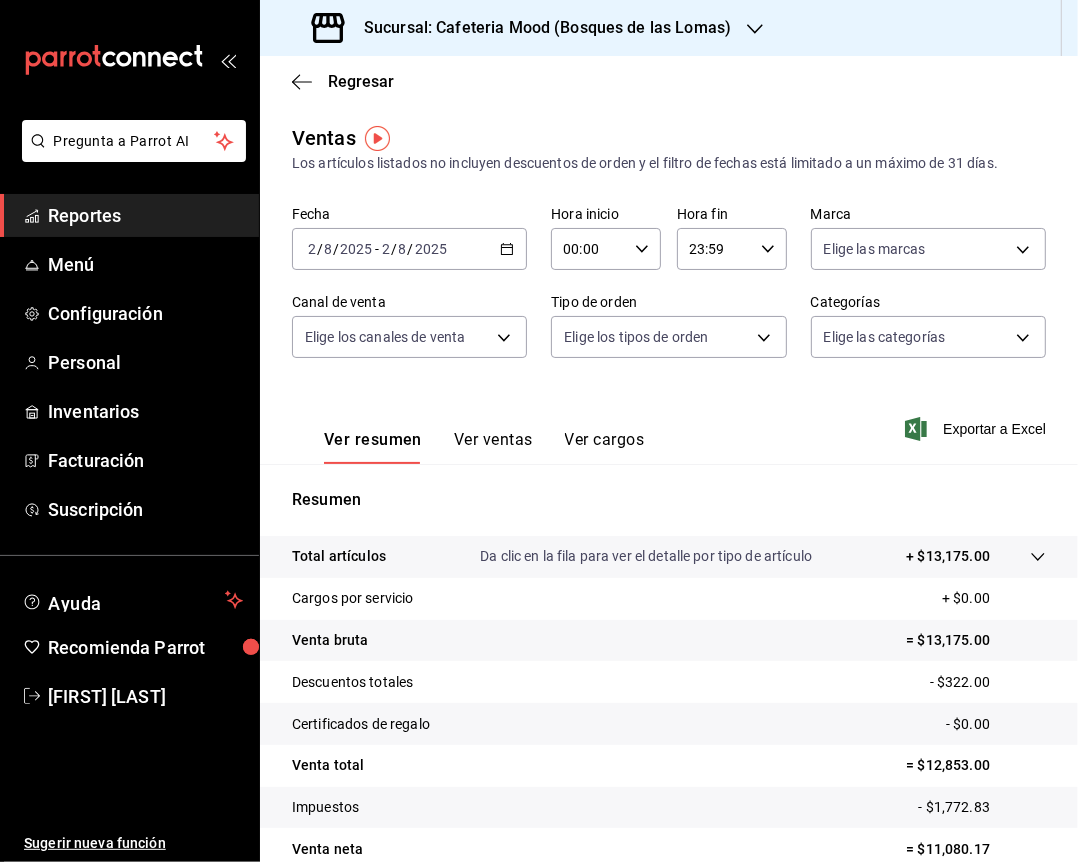 scroll, scrollTop: 96, scrollLeft: 0, axis: vertical 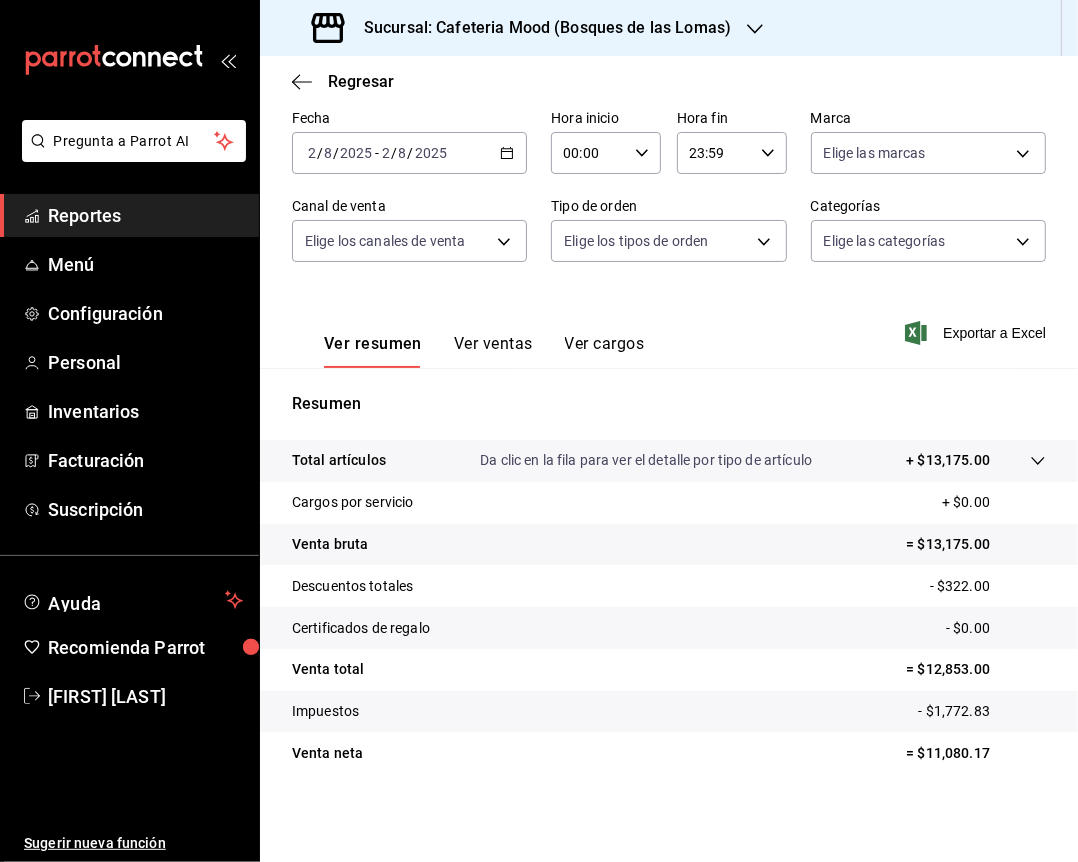 click on "= $11,080.17" at bounding box center (976, 753) 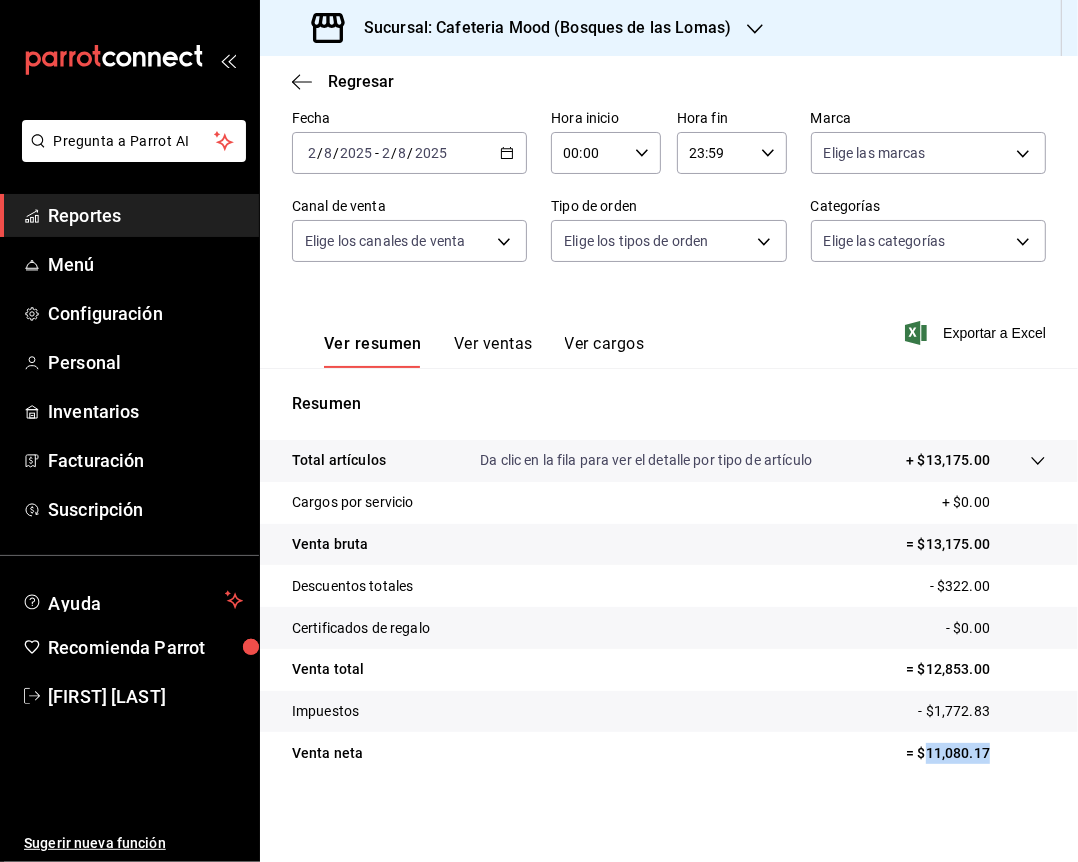 copy on "11,080.17" 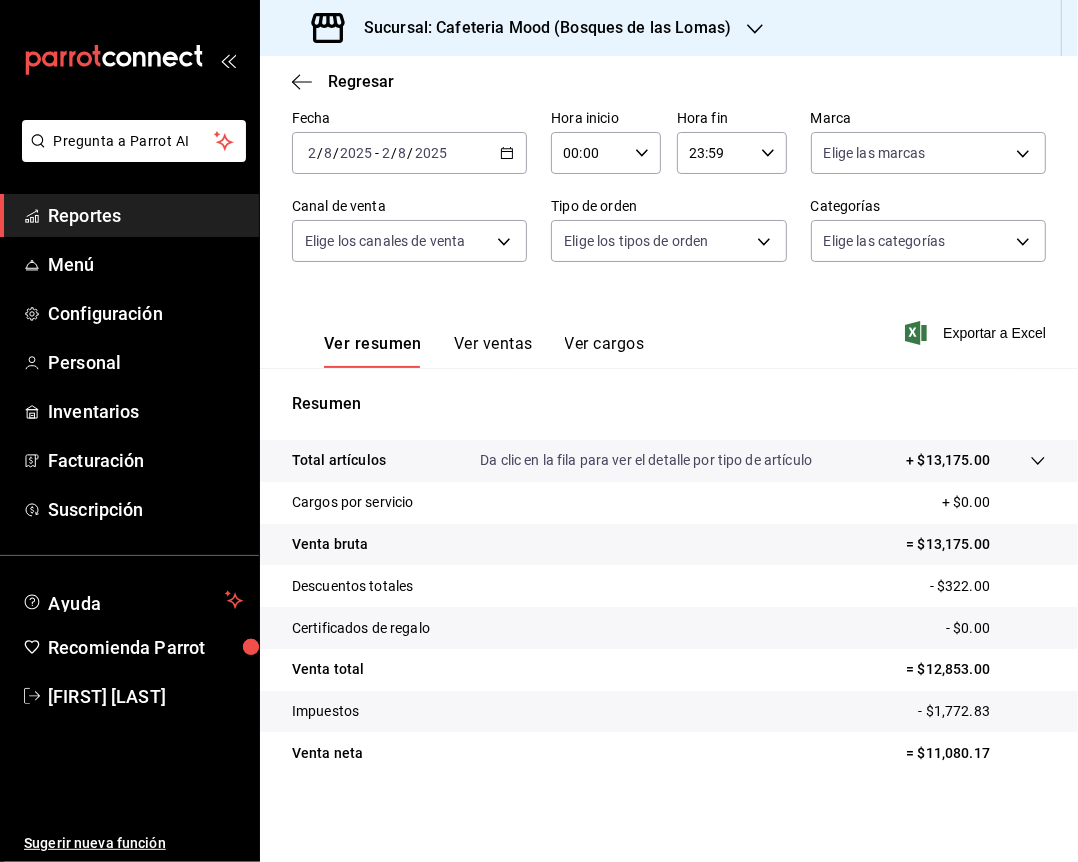click on "Sucursal: Cafeteria Mood (Bosques de las Lomas)" at bounding box center (539, 28) 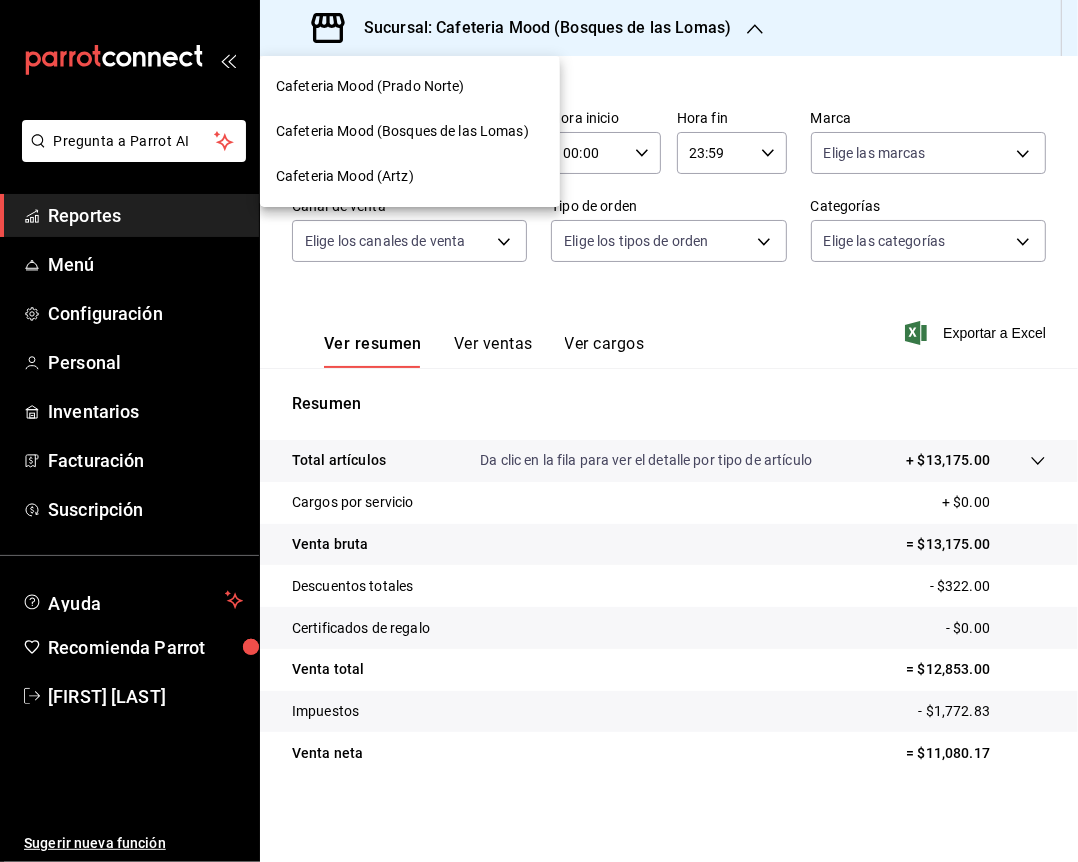click on "Cafeteria Mood (Prado Norte)" at bounding box center (410, 86) 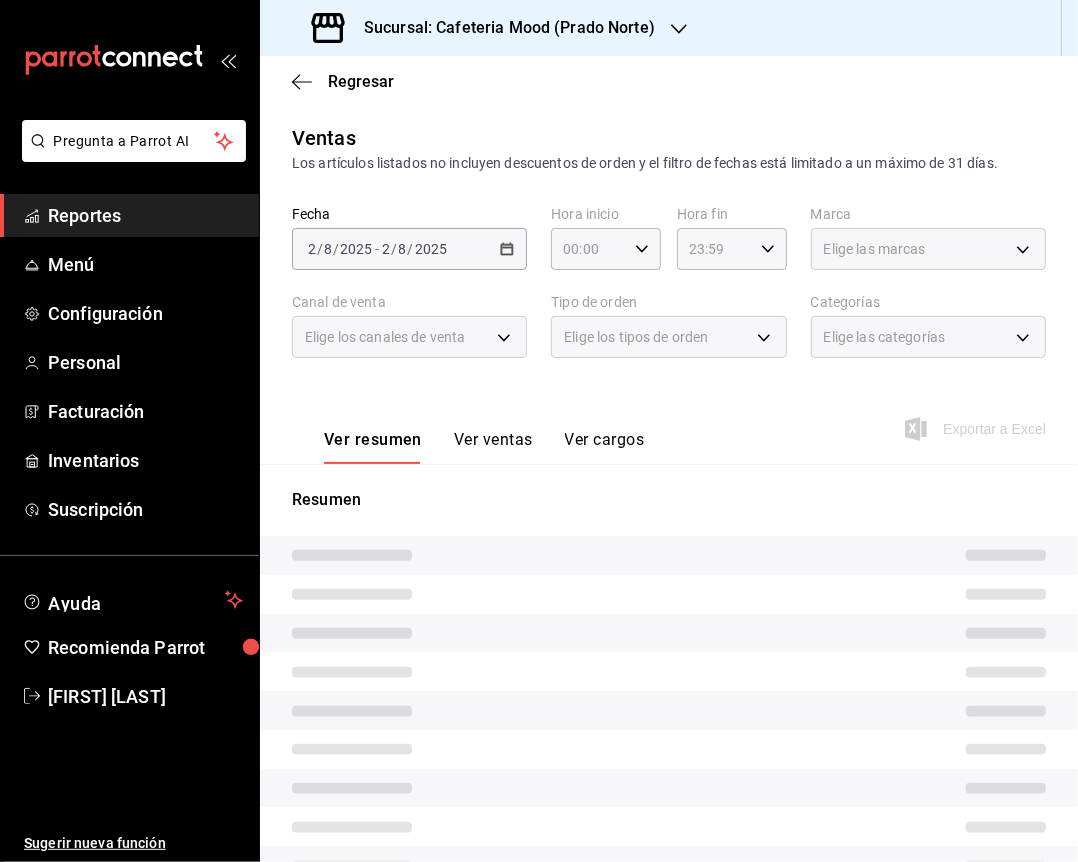 scroll, scrollTop: 96, scrollLeft: 0, axis: vertical 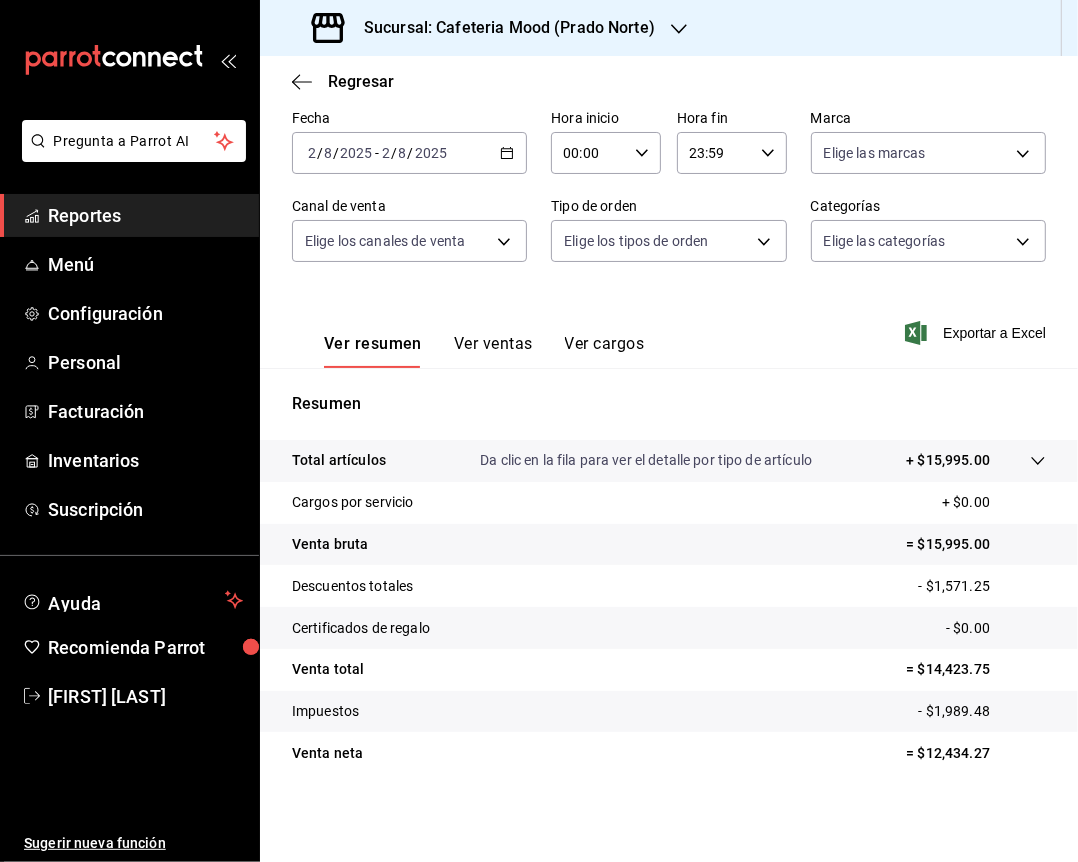 click on "= $12,434.27" at bounding box center (976, 753) 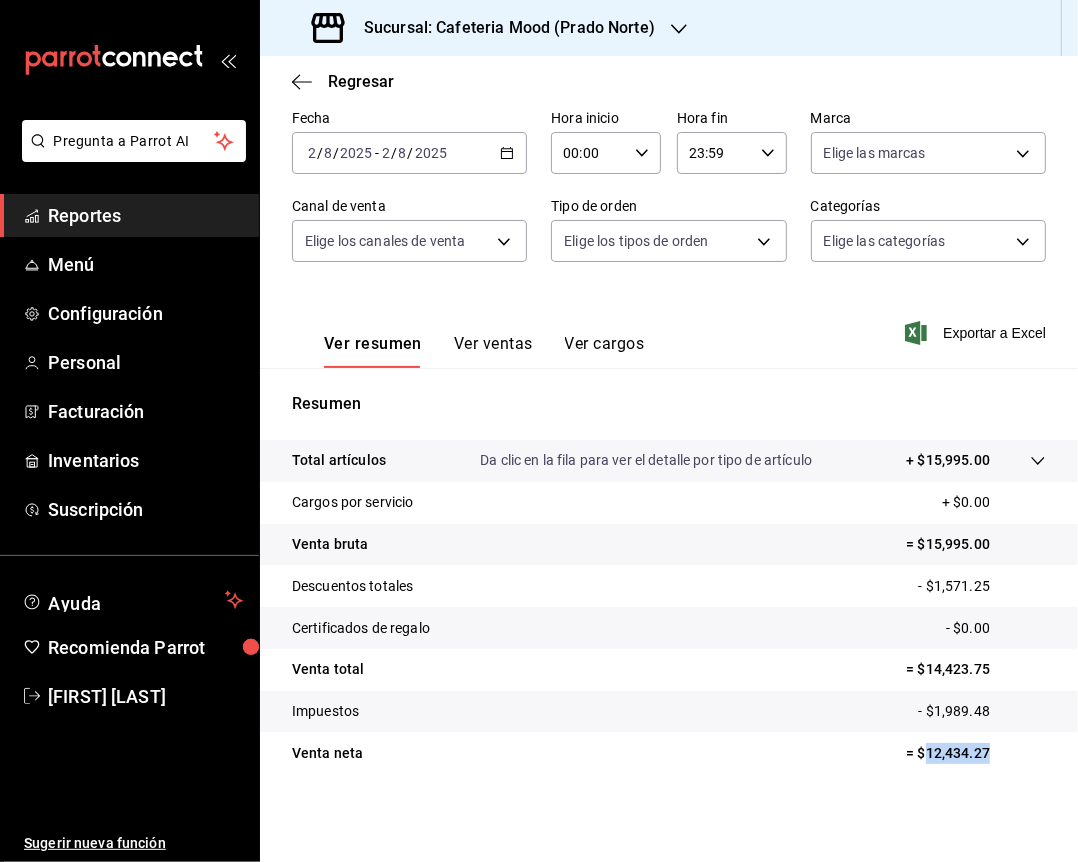 copy on "12,434.27" 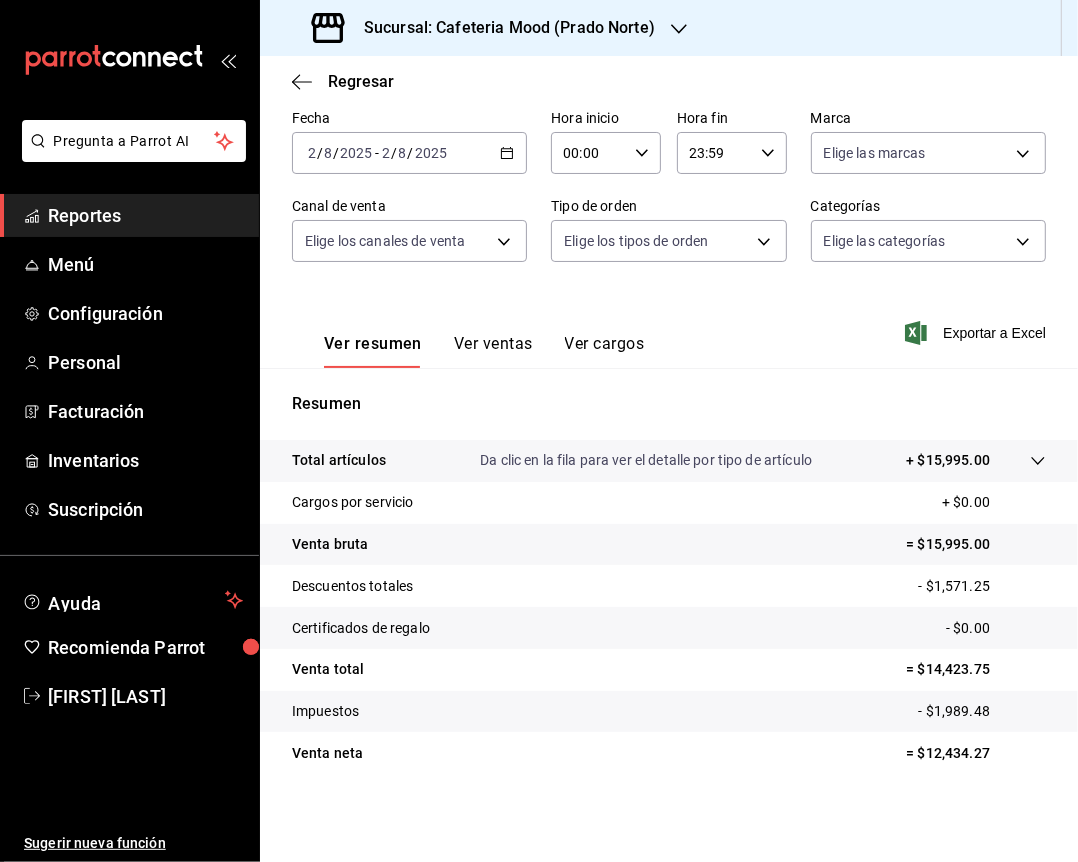 click on "Sucursal: Cafeteria Mood (Prado Norte)" at bounding box center [485, 28] 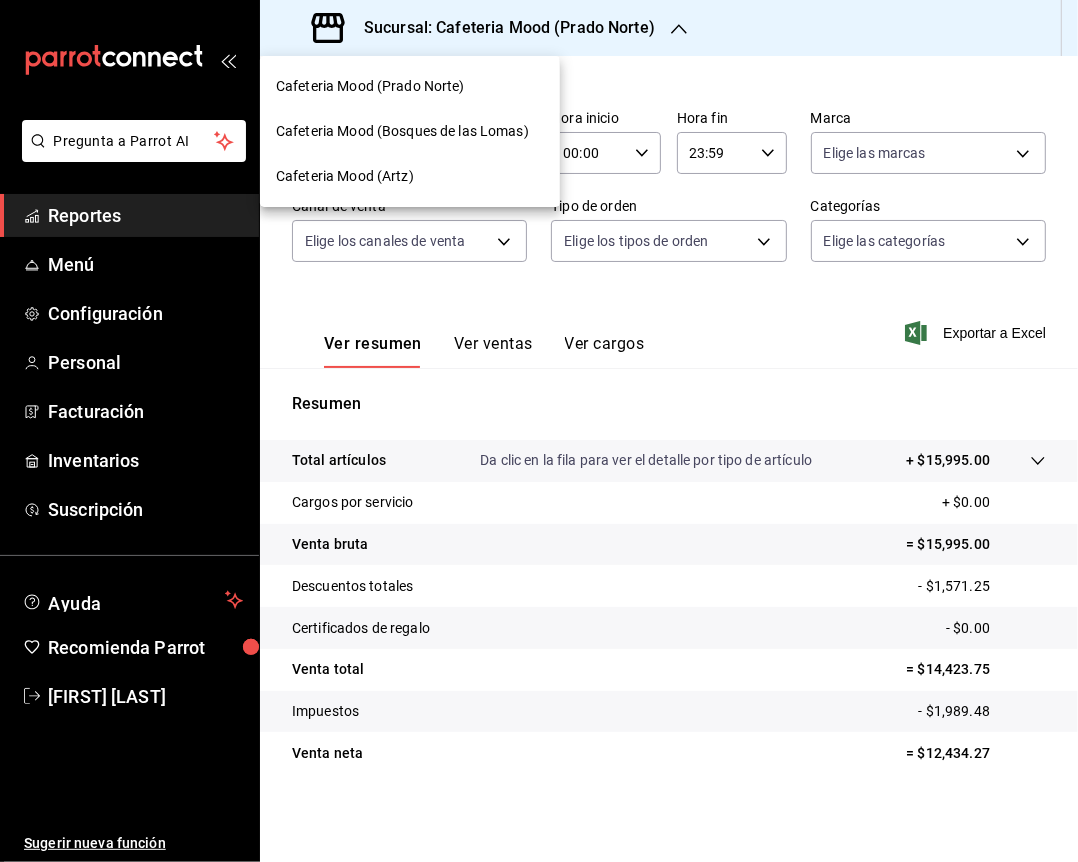 click on "Cafeteria Mood (Artz)" at bounding box center [410, 176] 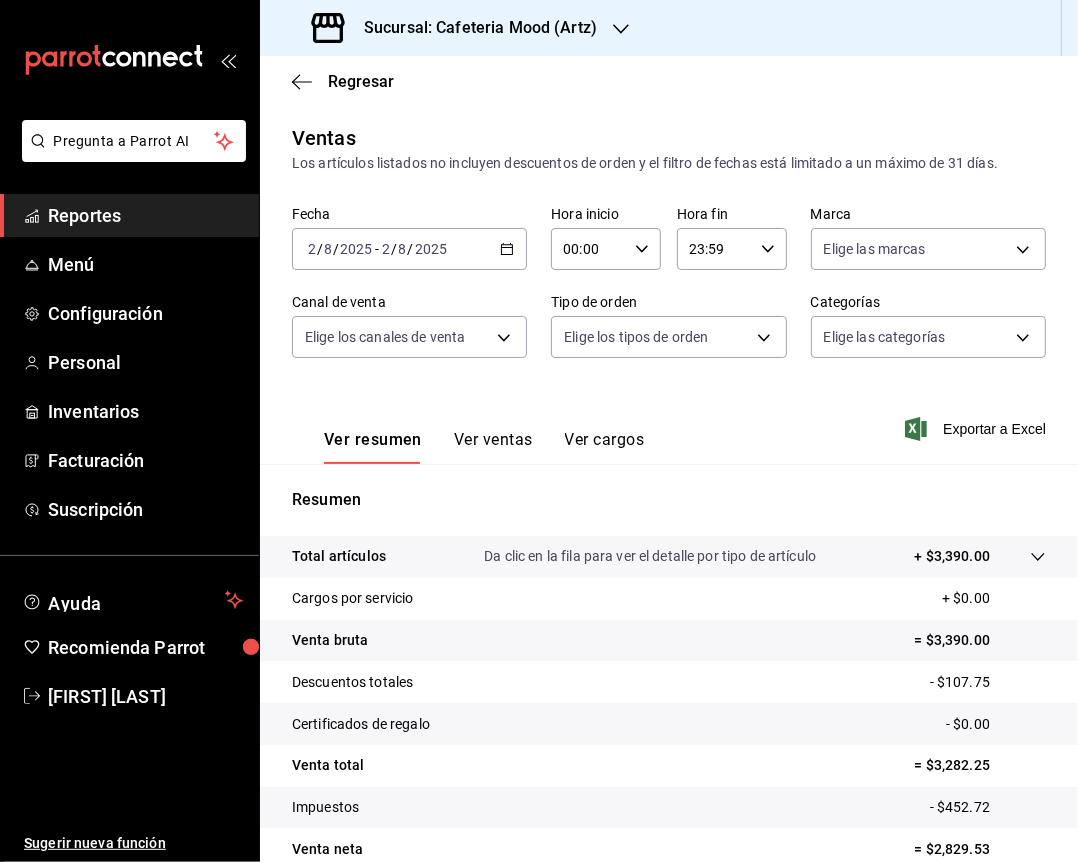scroll, scrollTop: 96, scrollLeft: 0, axis: vertical 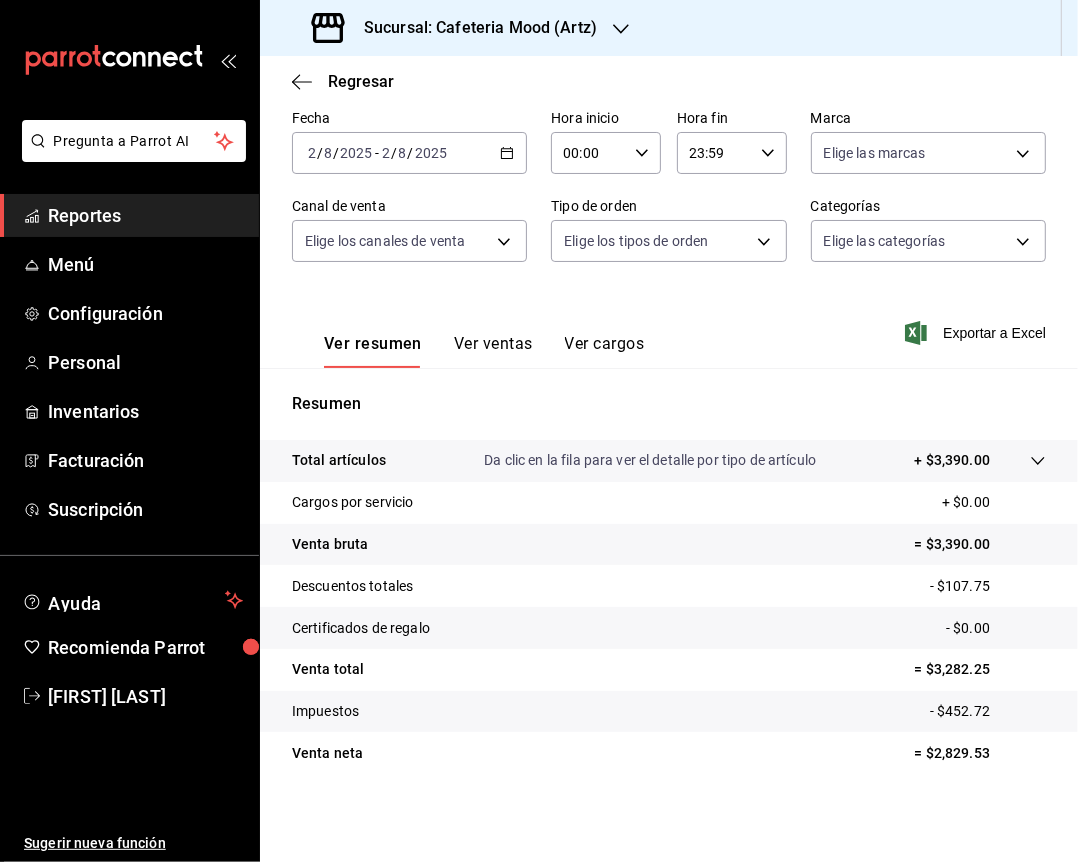 click on "= $2,829.53" at bounding box center [980, 753] 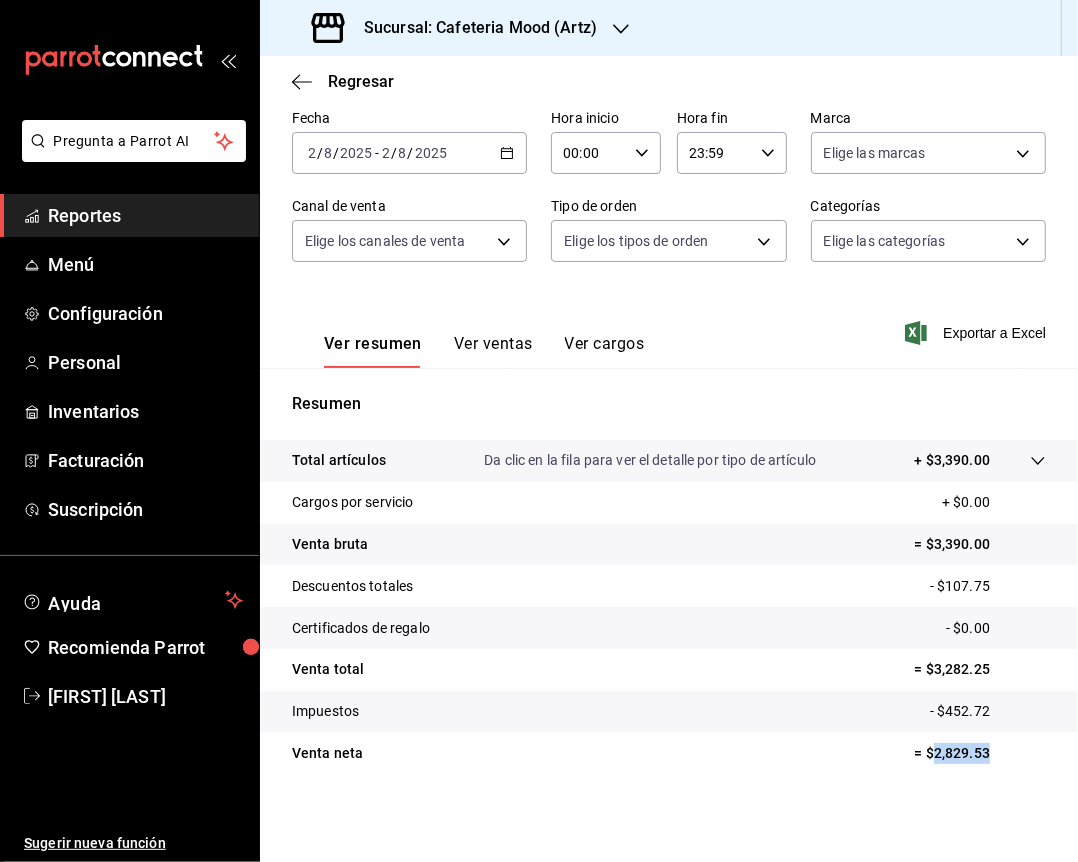 click on "= $2,829.53" at bounding box center (980, 753) 